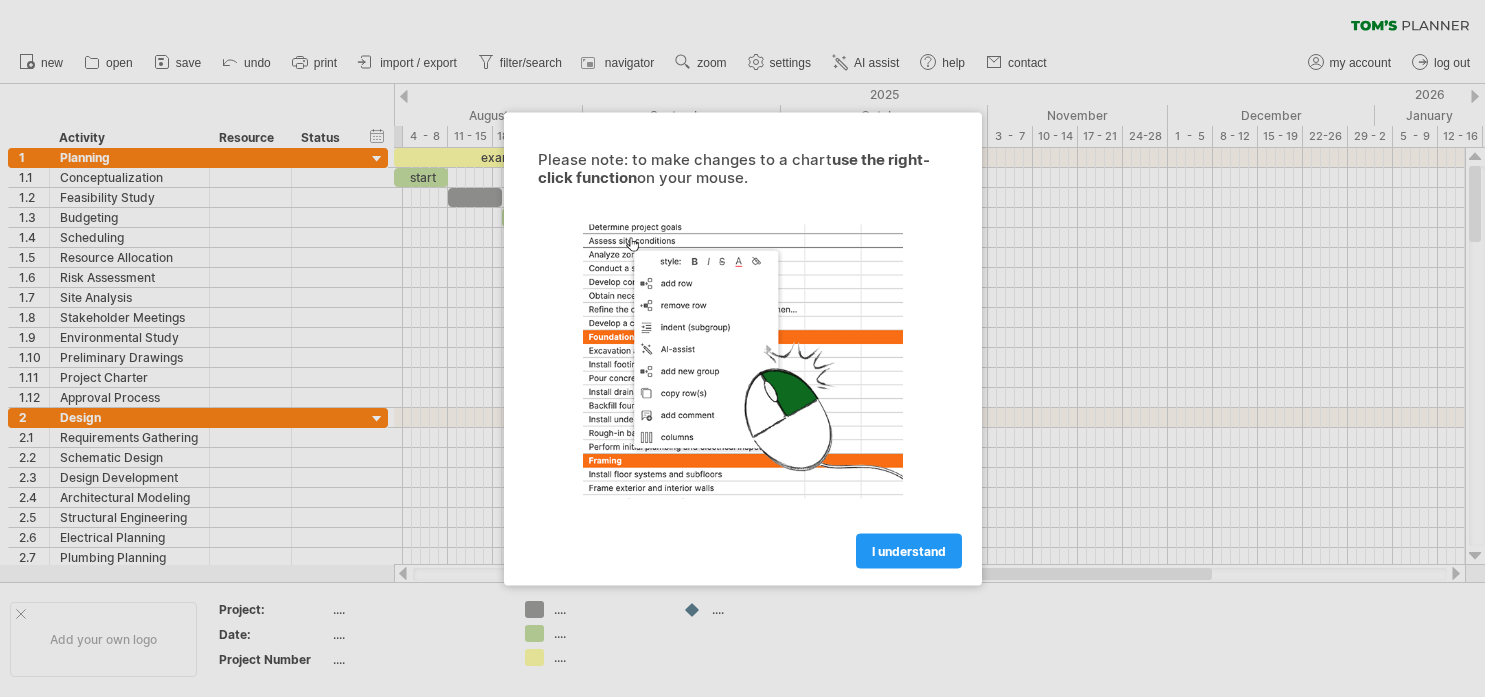 scroll, scrollTop: 0, scrollLeft: 0, axis: both 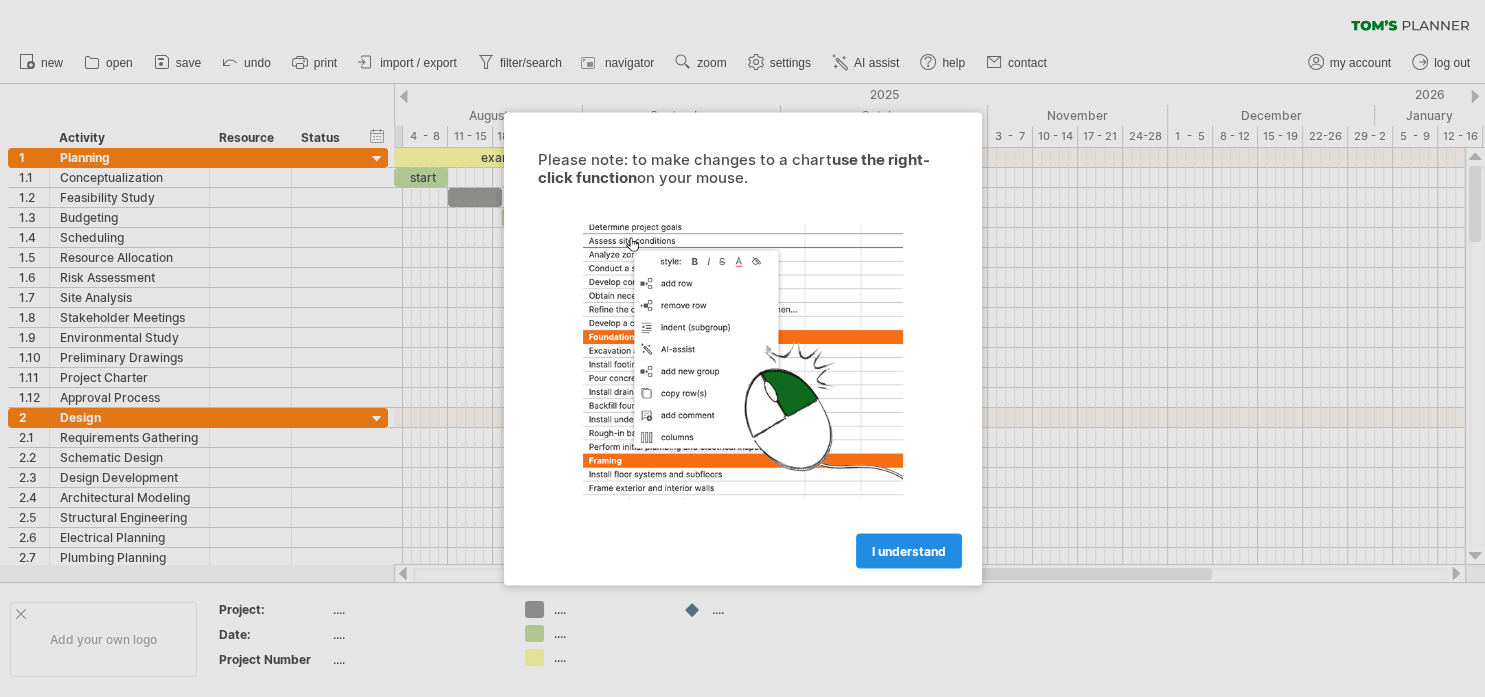 click on "I understand" at bounding box center (909, 550) 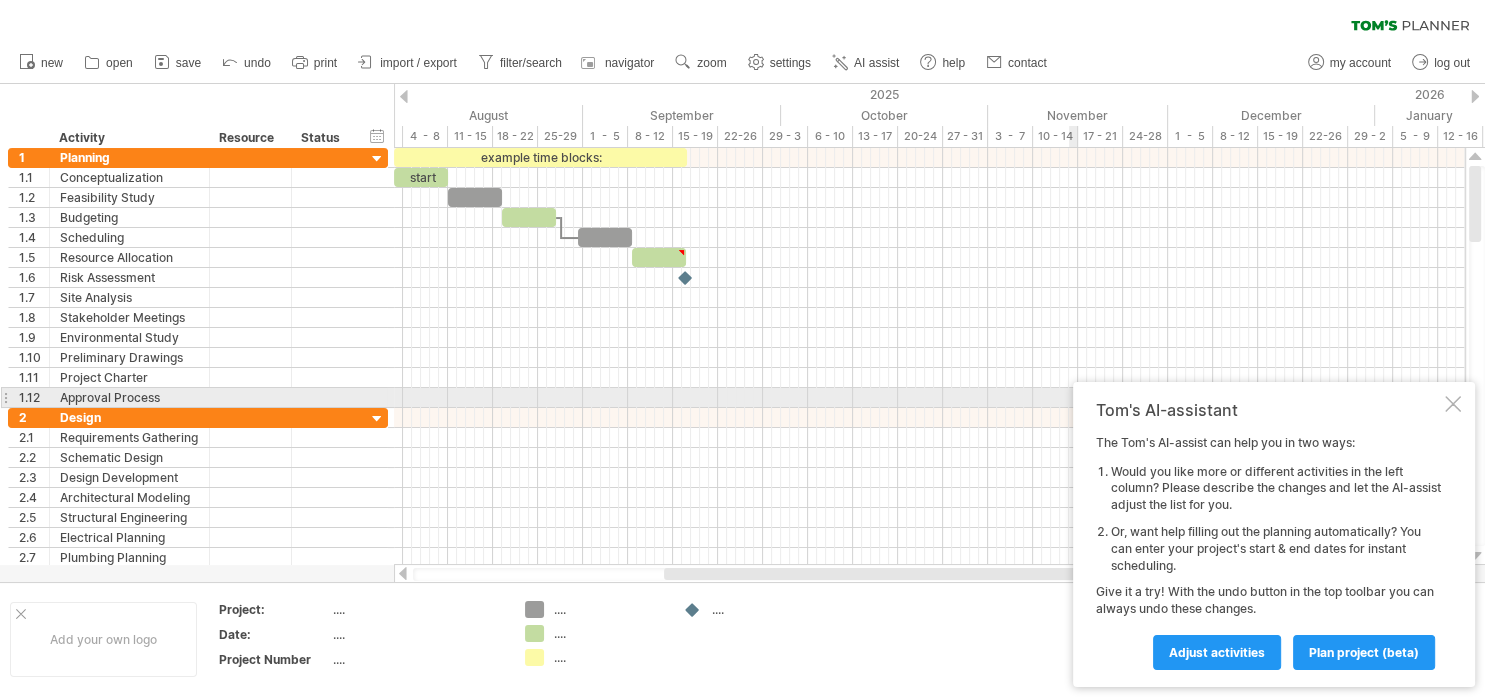 click at bounding box center (1453, 404) 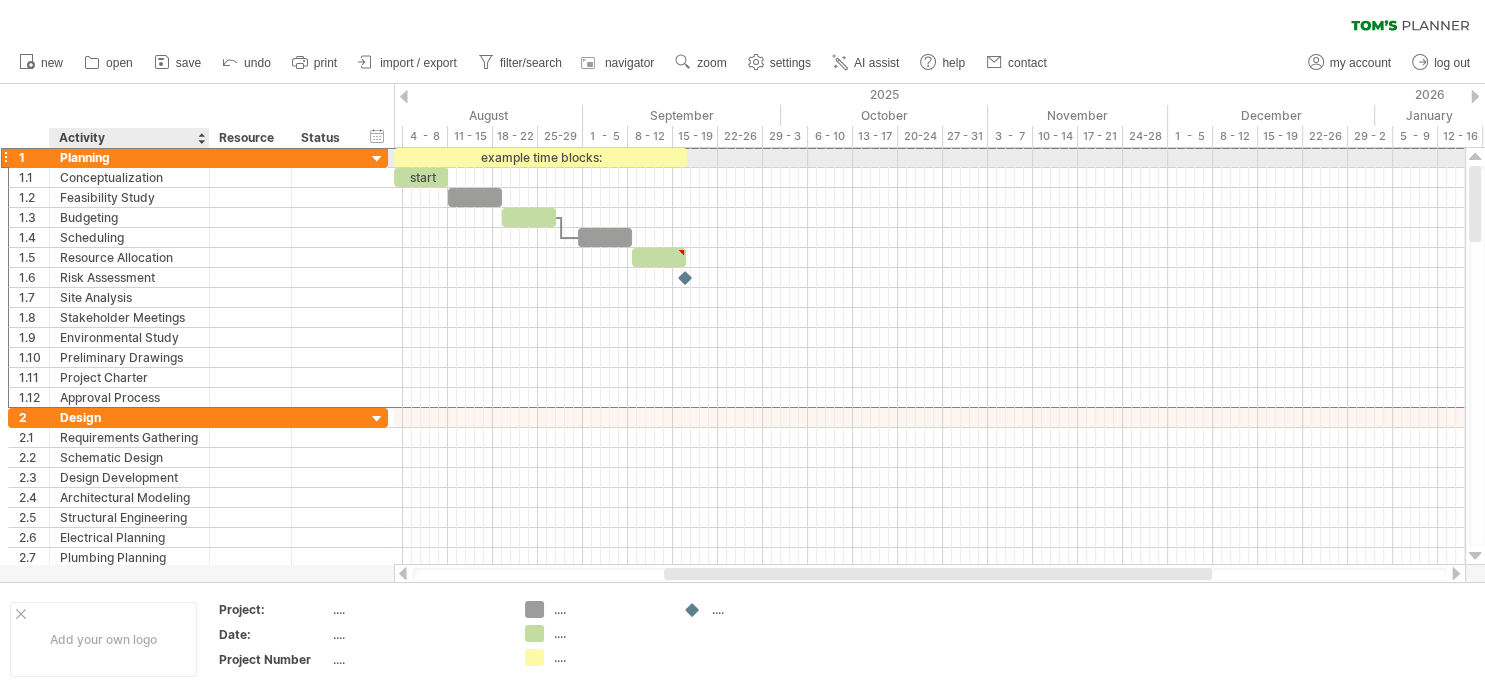 click on "Planning" at bounding box center [129, 157] 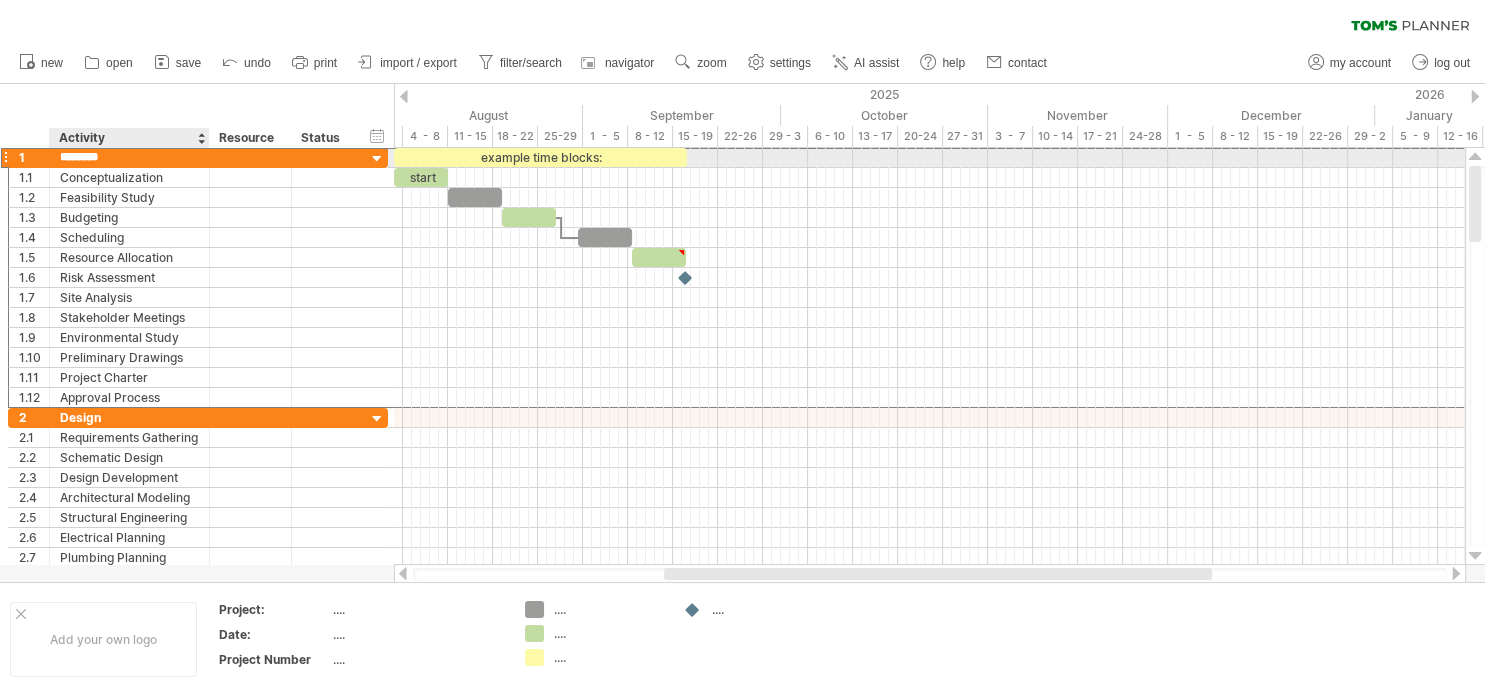 click on "********" at bounding box center (129, 157) 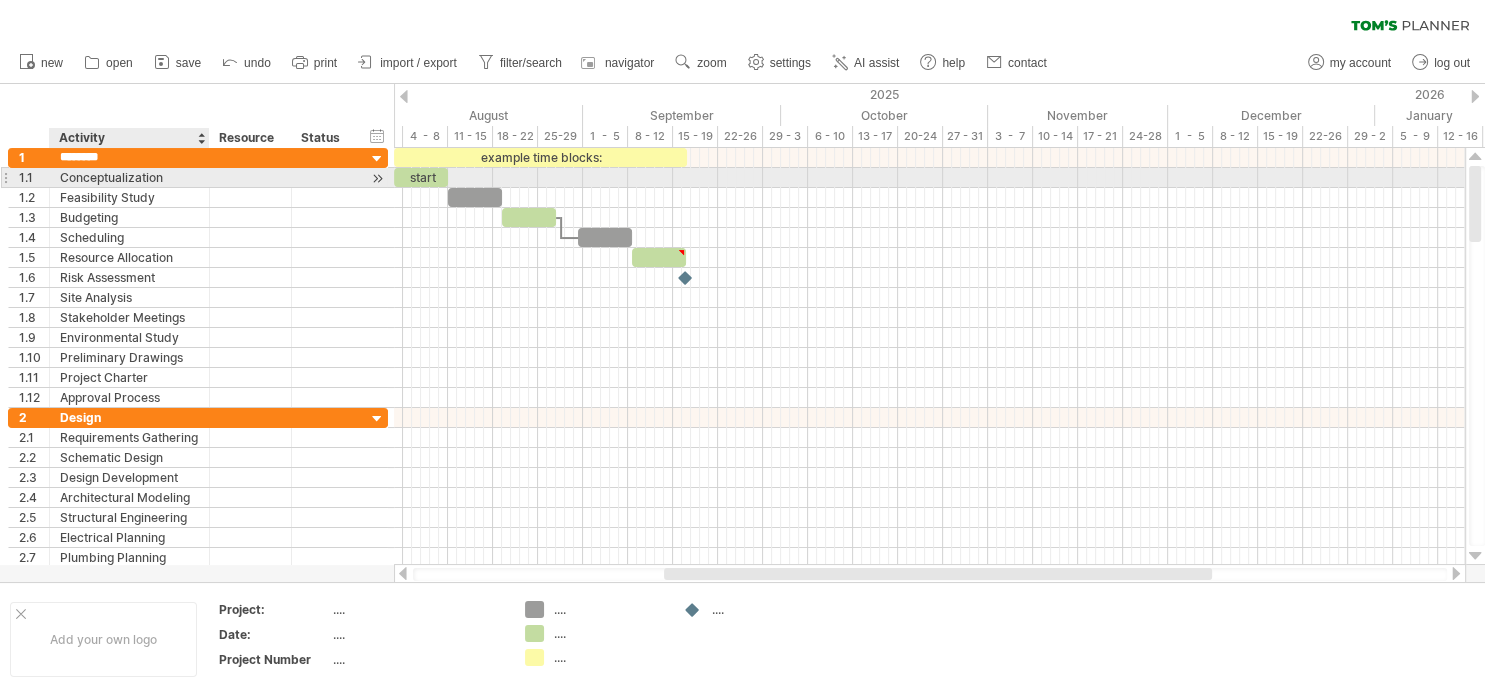 click on "**********" at bounding box center [198, 178] 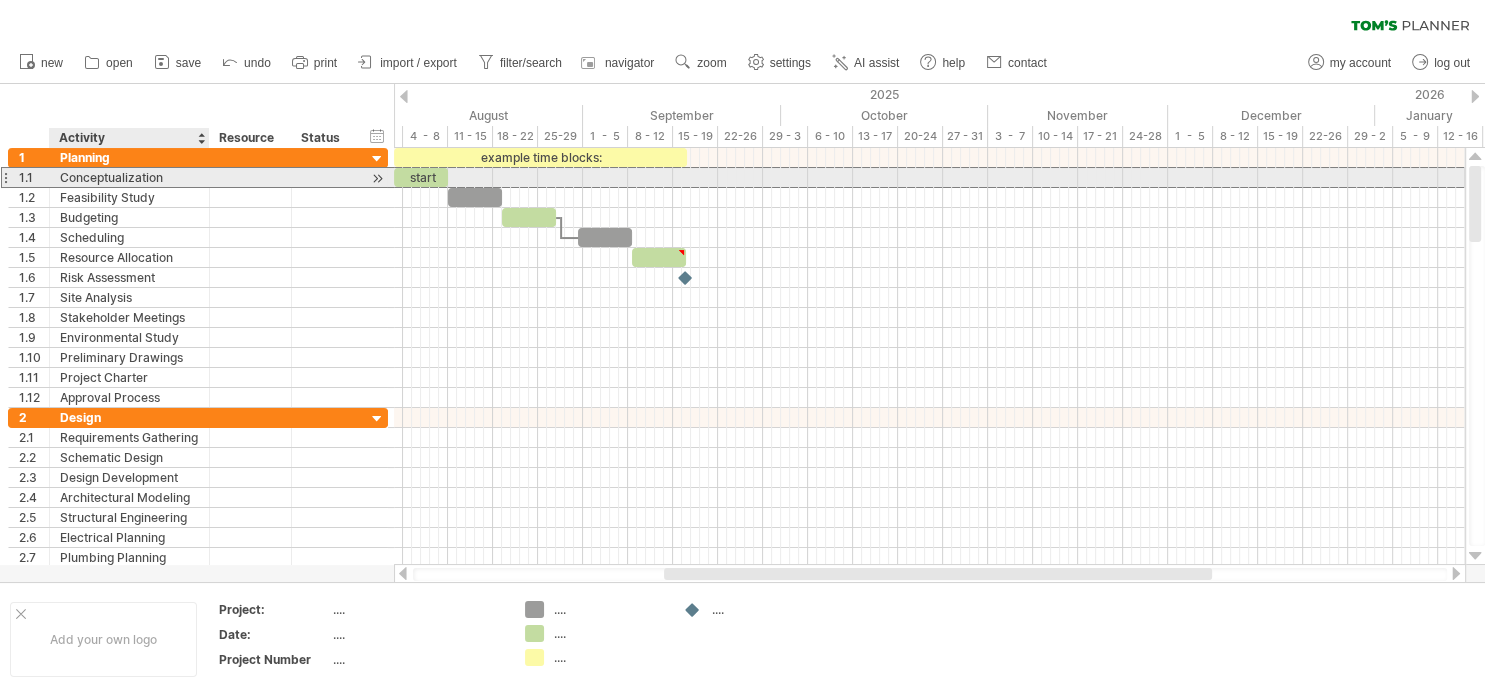 click on "Conceptualization" at bounding box center [129, 177] 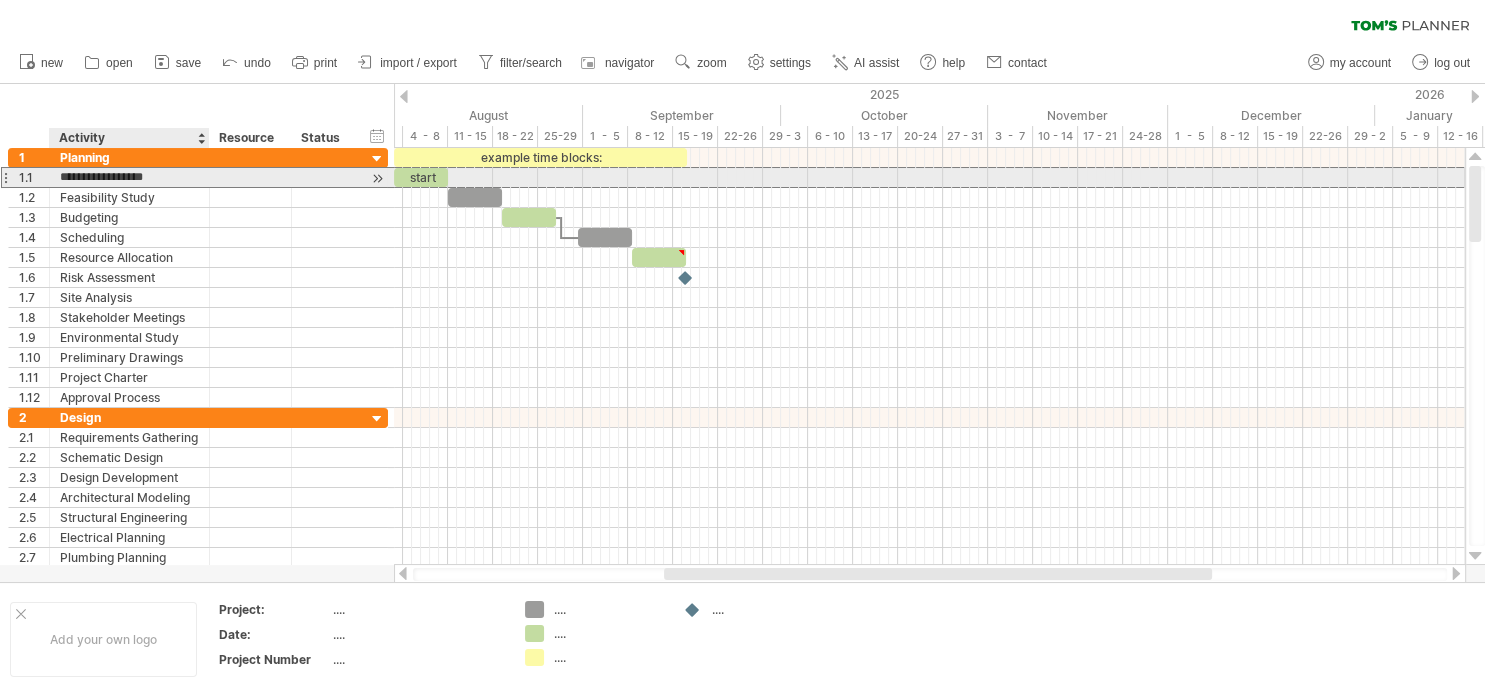 click on "**********" at bounding box center (129, 177) 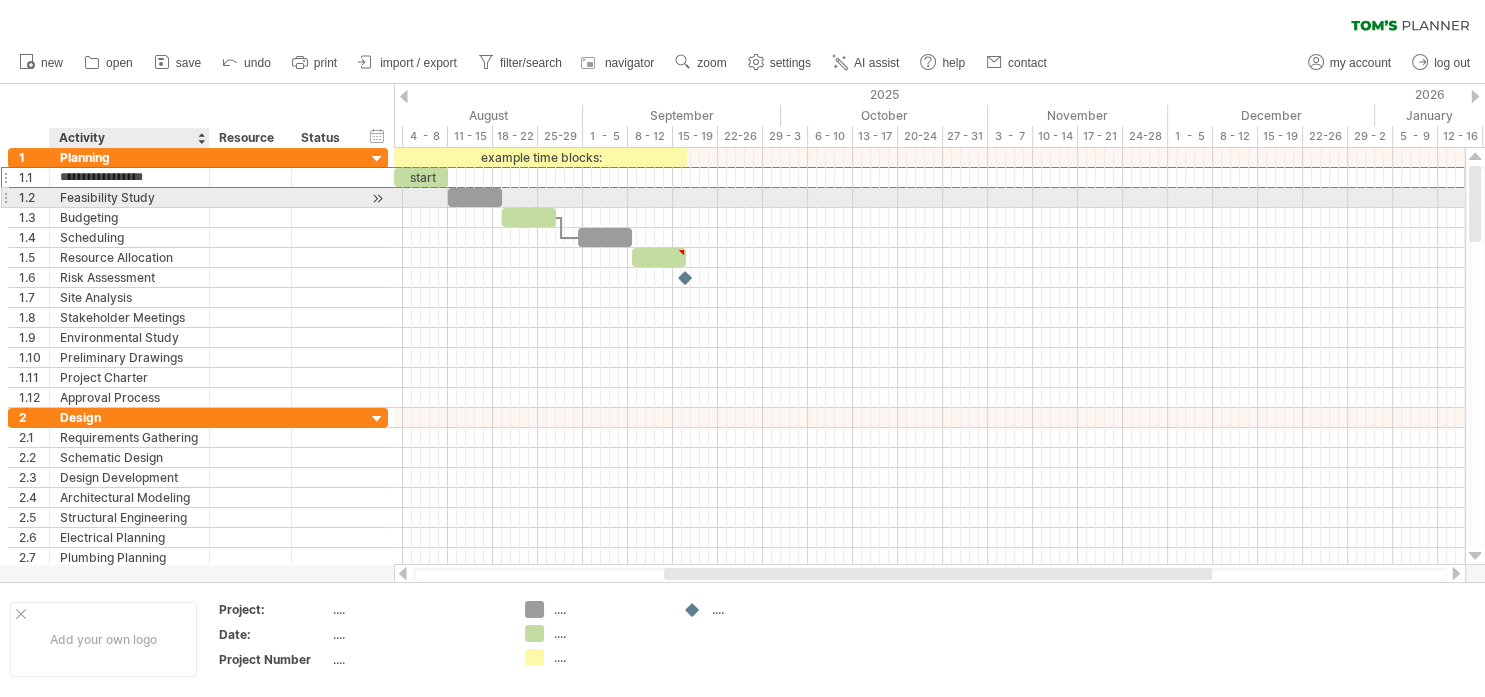 click on "Feasibility Study" at bounding box center [129, 197] 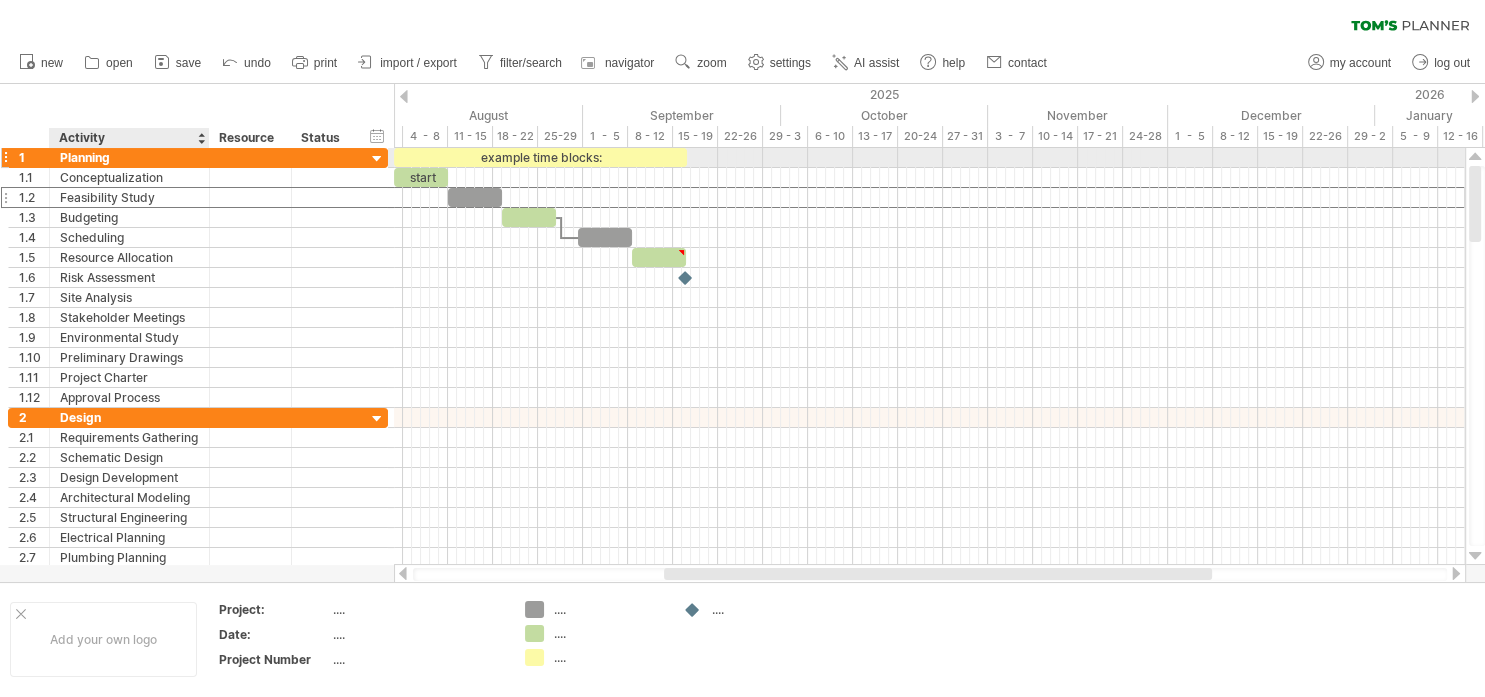 click on "Planning" at bounding box center [129, 157] 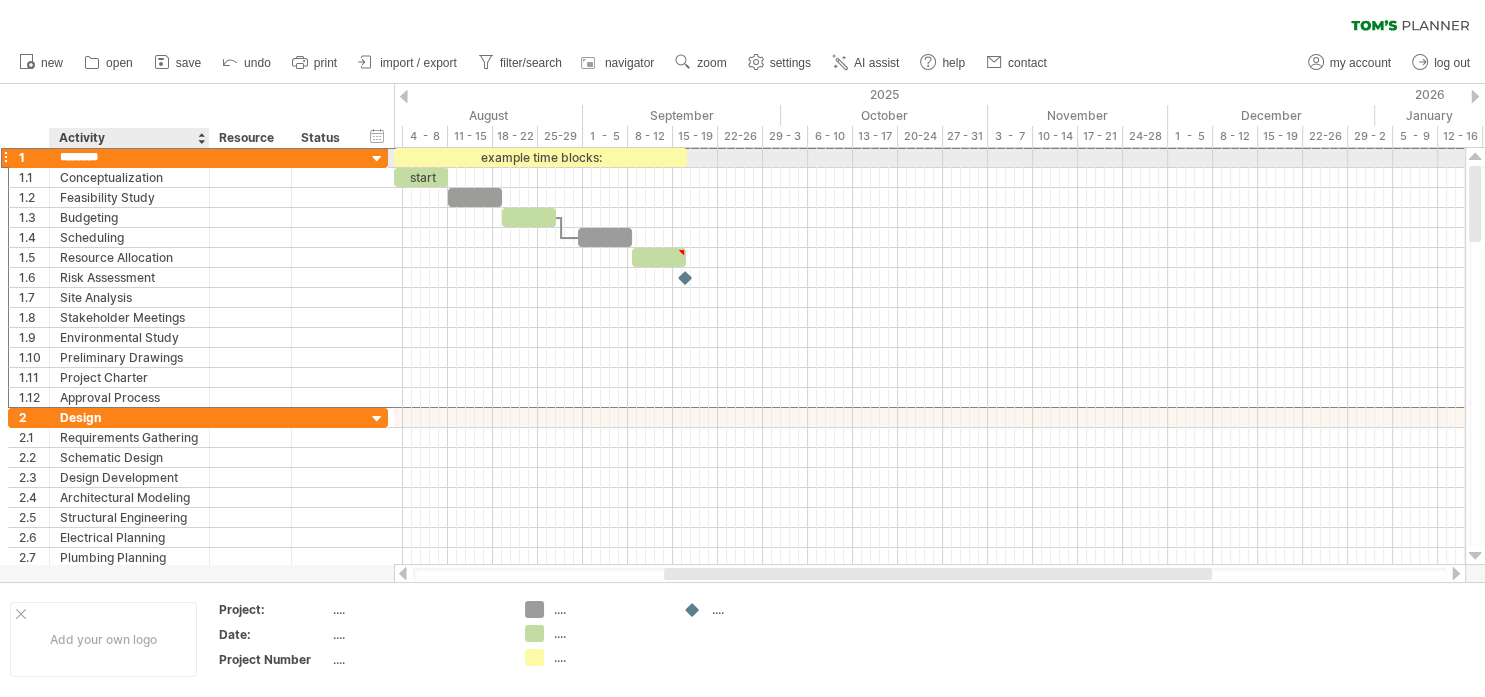 click on "********" at bounding box center (129, 157) 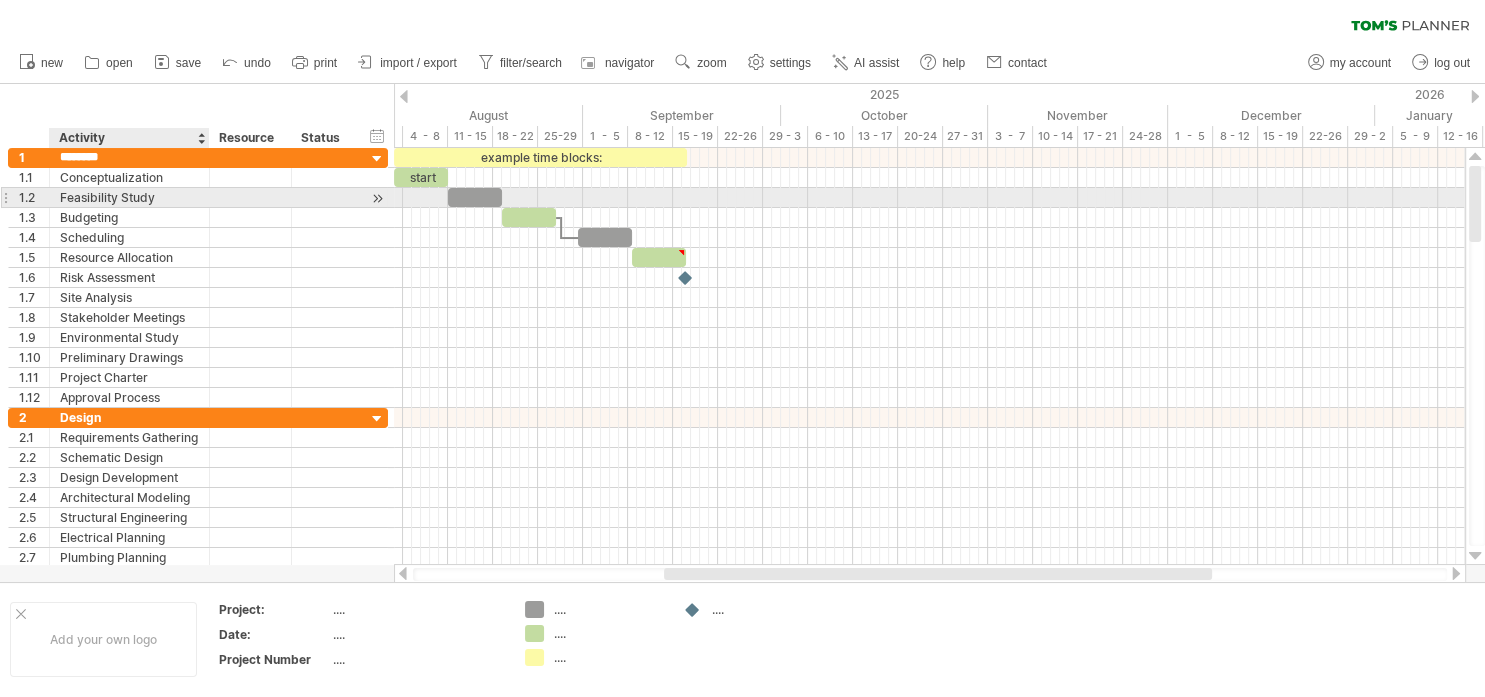 click on "Feasibility Study" at bounding box center [129, 197] 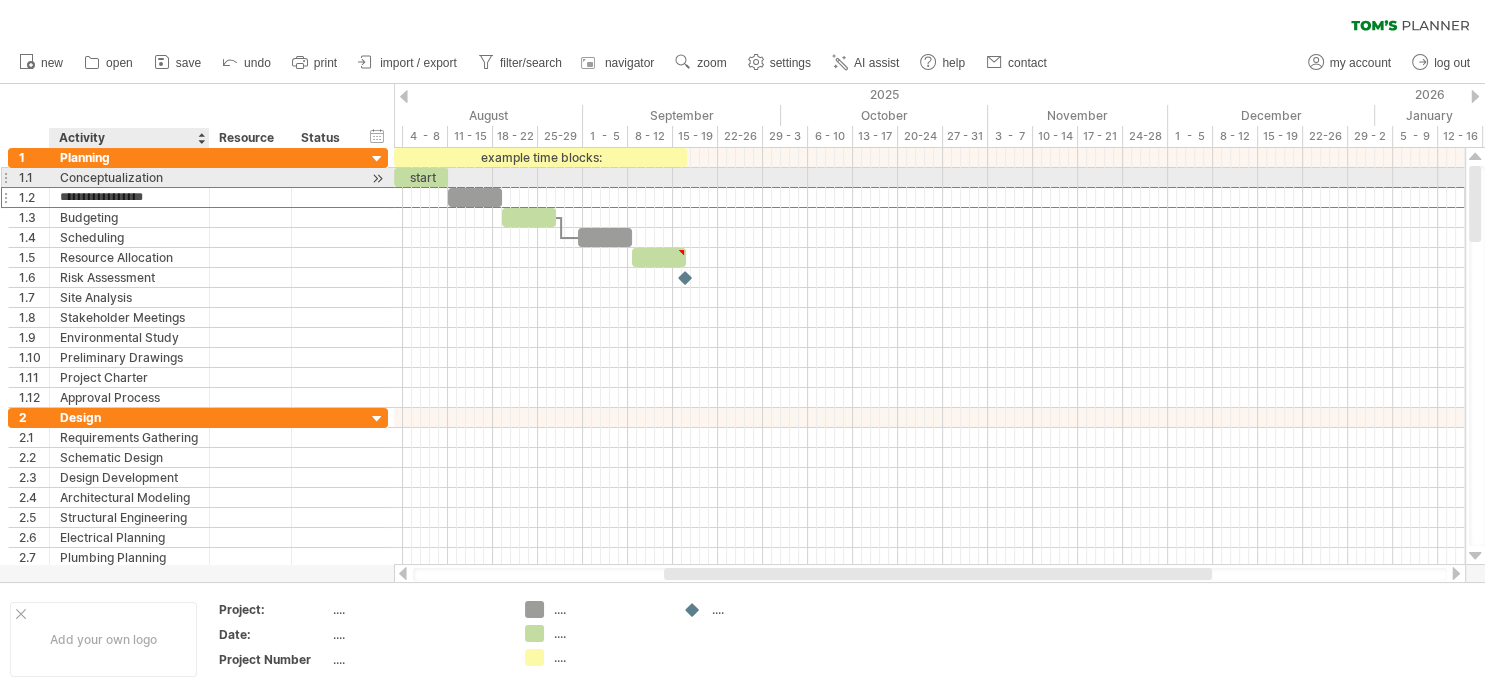 click on "Conceptualization" at bounding box center (129, 177) 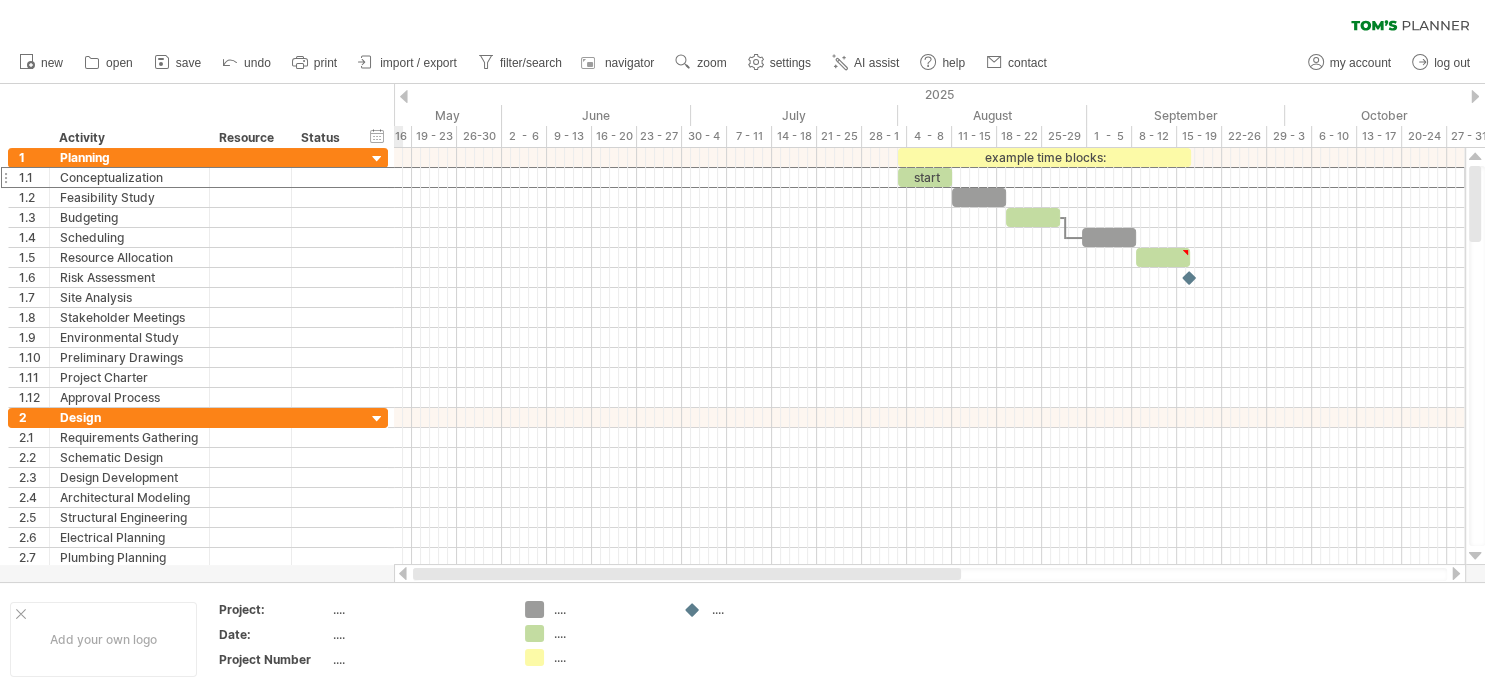 drag, startPoint x: 793, startPoint y: 577, endPoint x: 468, endPoint y: 574, distance: 325.01385 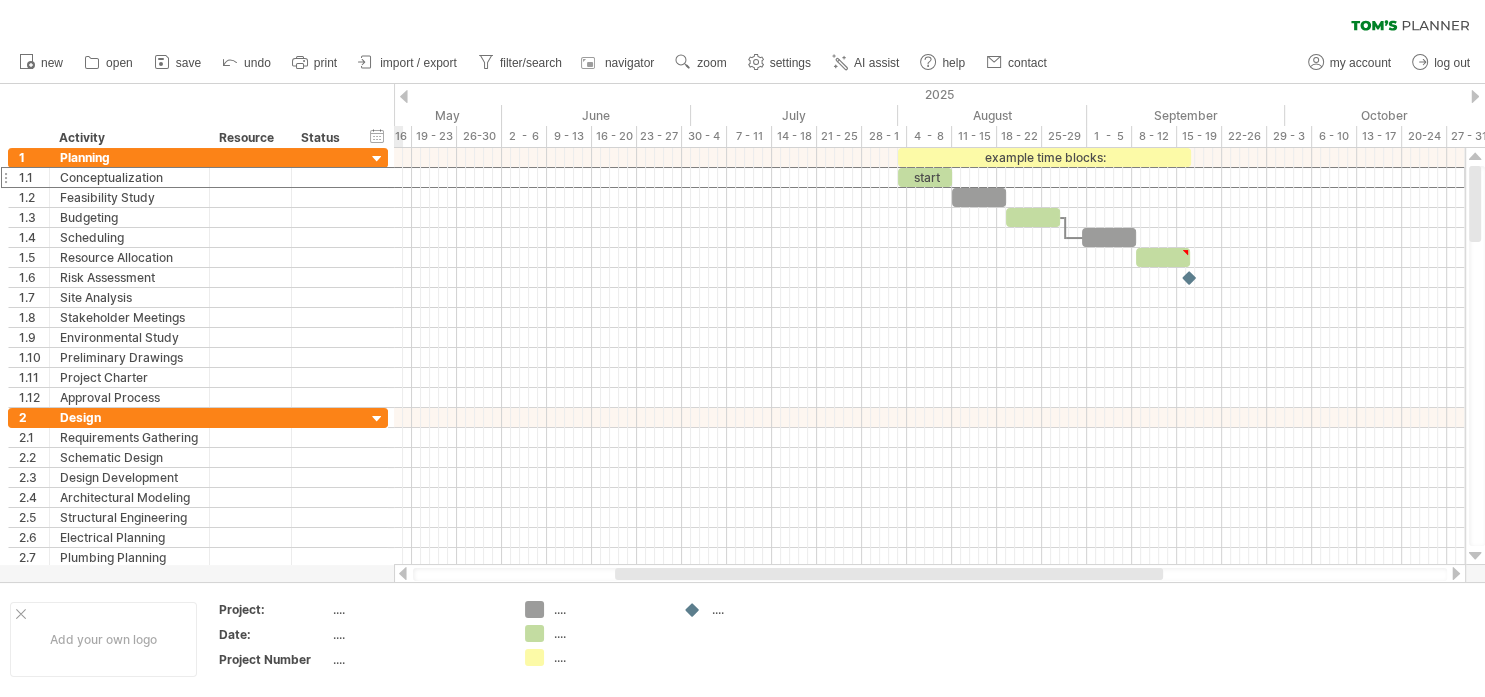 click at bounding box center [930, 574] 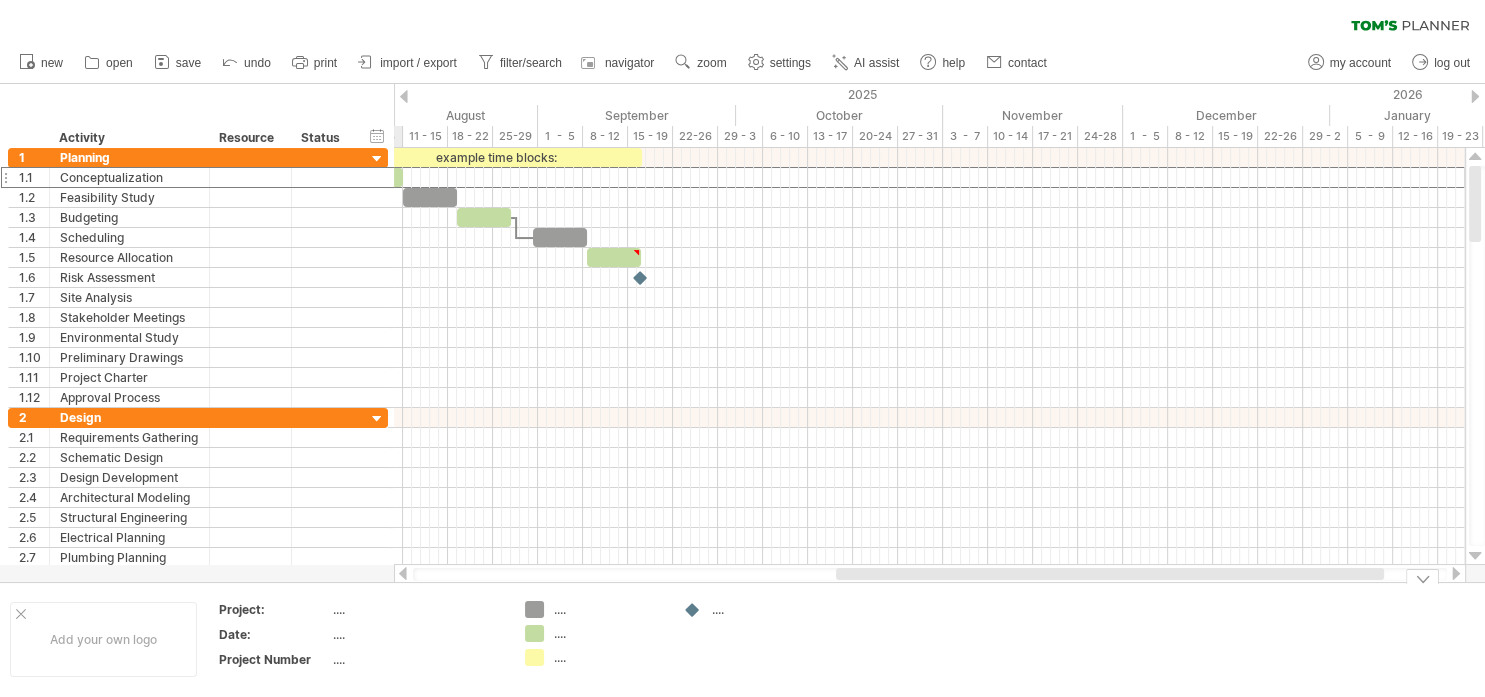 drag, startPoint x: 717, startPoint y: 575, endPoint x: 938, endPoint y: 603, distance: 222.7667 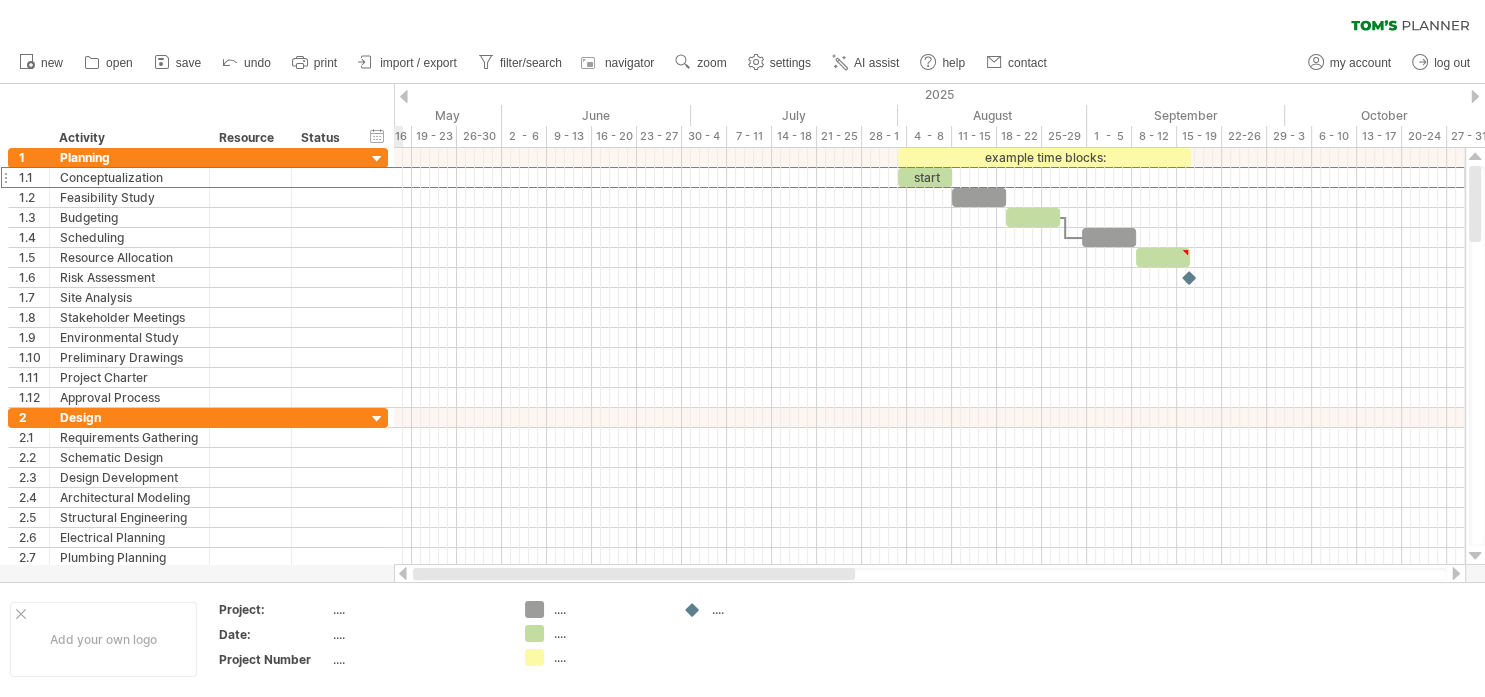 drag, startPoint x: 1013, startPoint y: 574, endPoint x: 643, endPoint y: 574, distance: 370 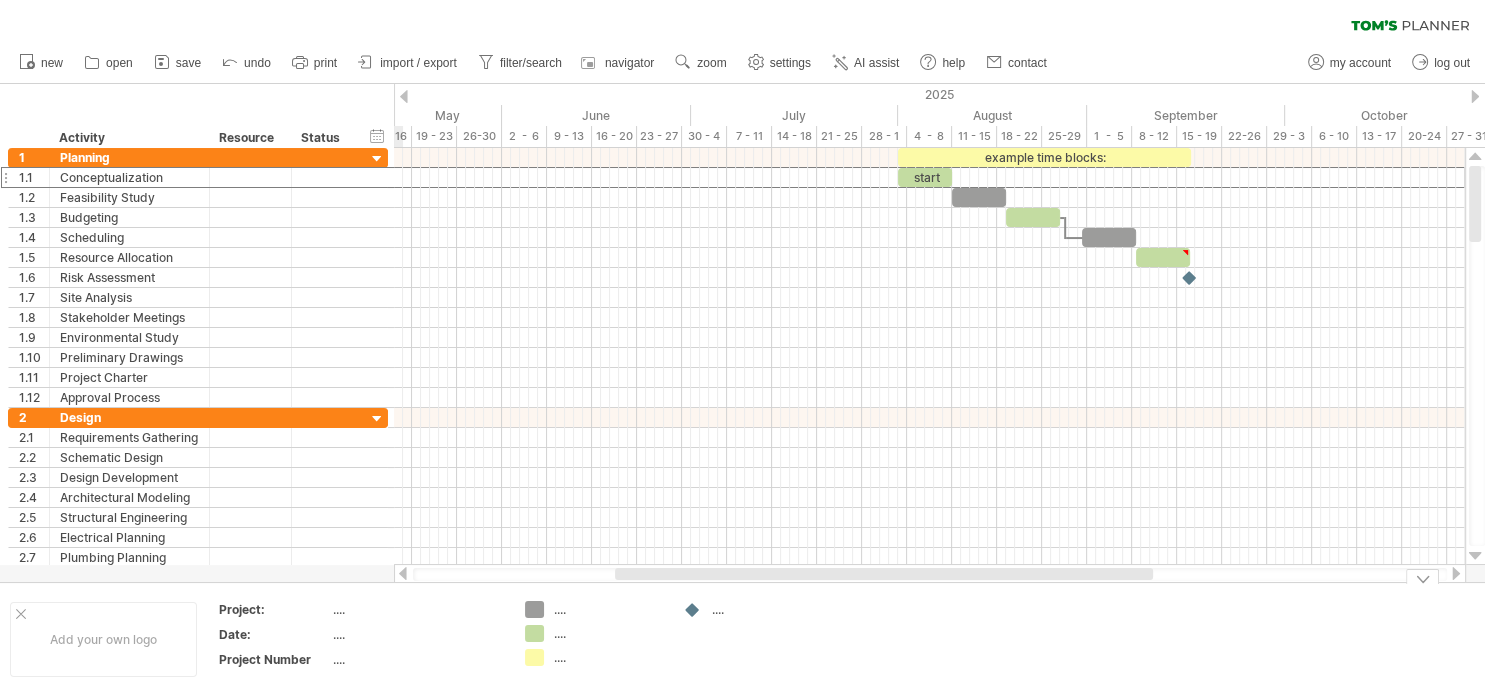 drag, startPoint x: 778, startPoint y: 581, endPoint x: 922, endPoint y: 579, distance: 144.01389 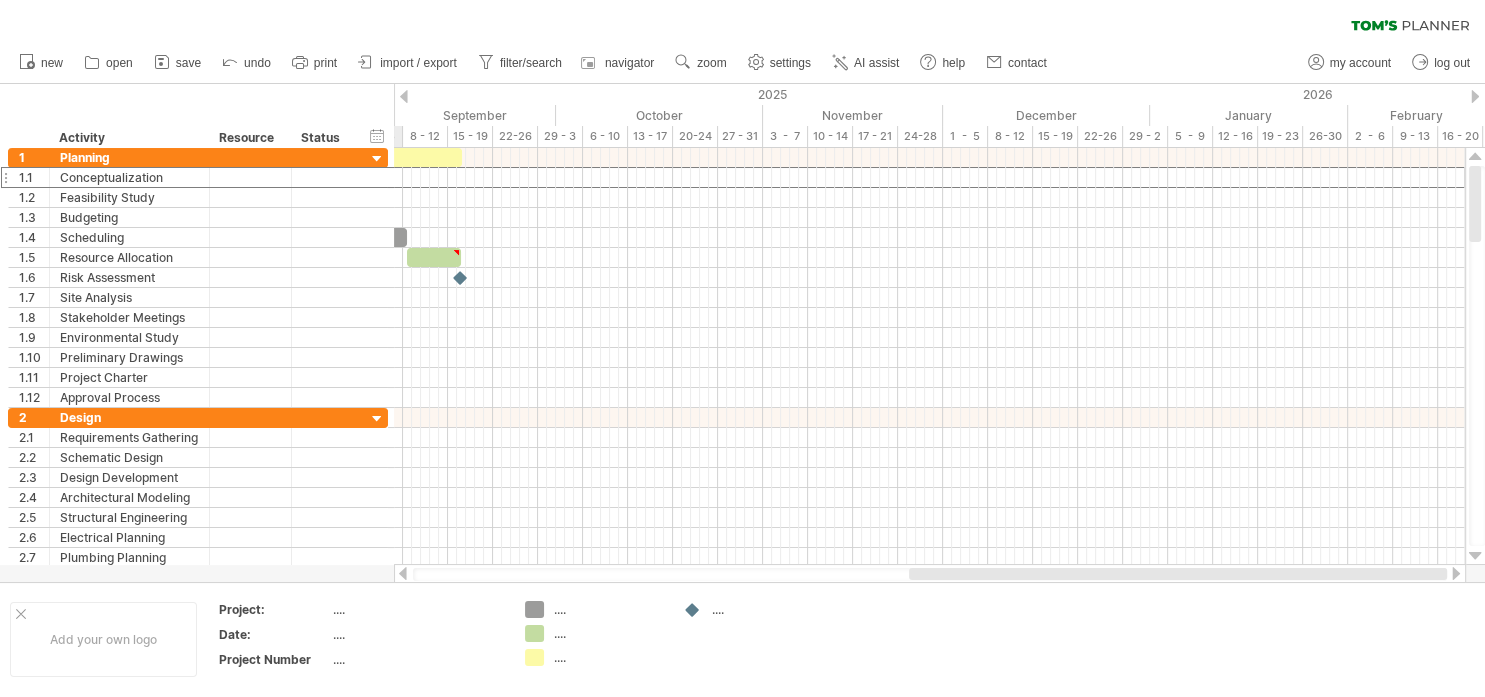 drag, startPoint x: 883, startPoint y: 578, endPoint x: 1248, endPoint y: 576, distance: 365.0055 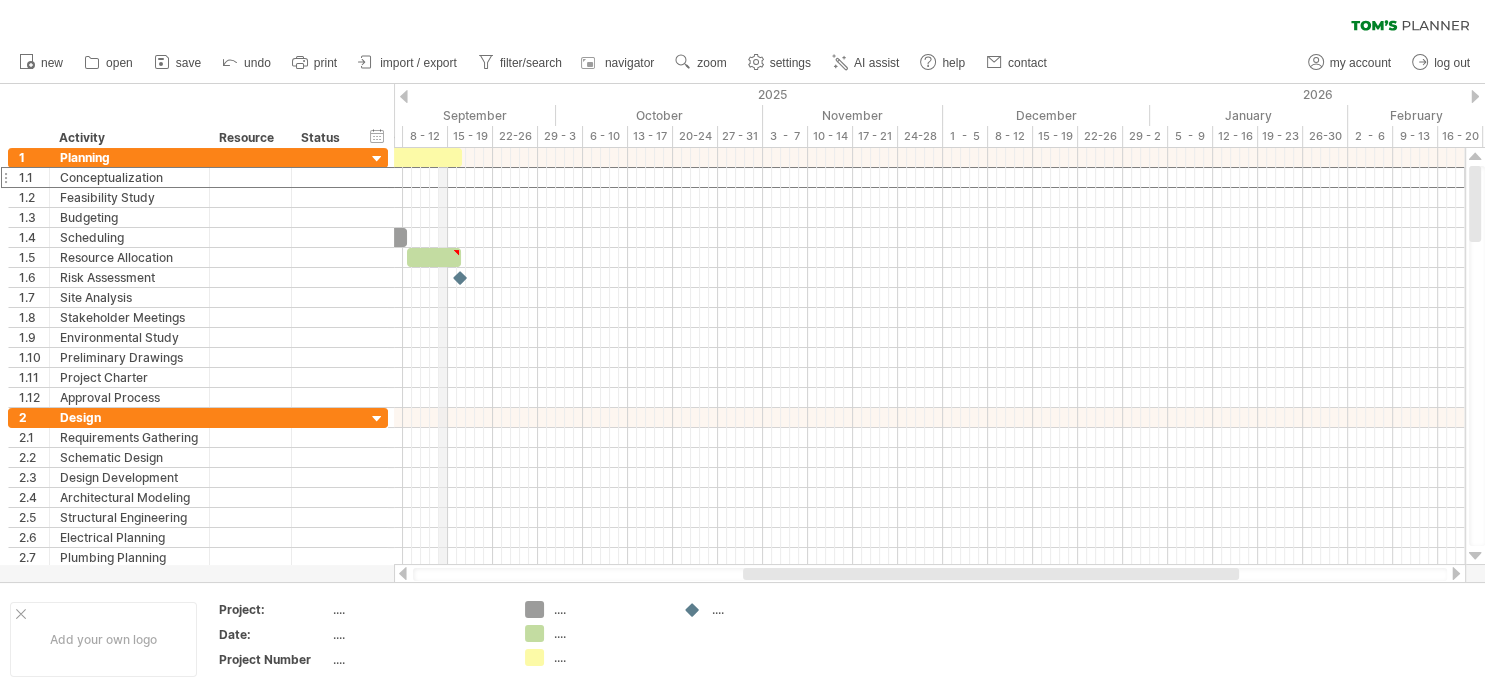 click on "2025" at bounding box center (-25, 94) 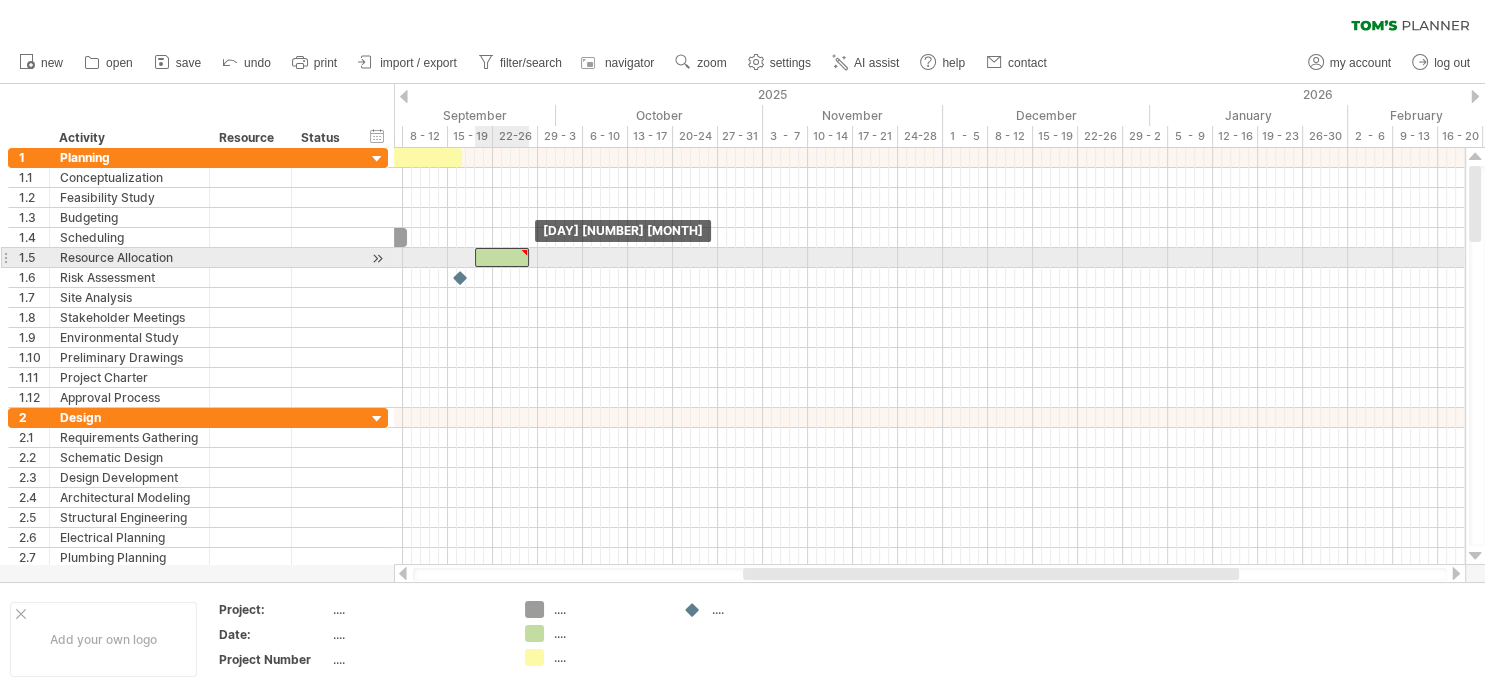 drag, startPoint x: 450, startPoint y: 256, endPoint x: 518, endPoint y: 261, distance: 68.18358 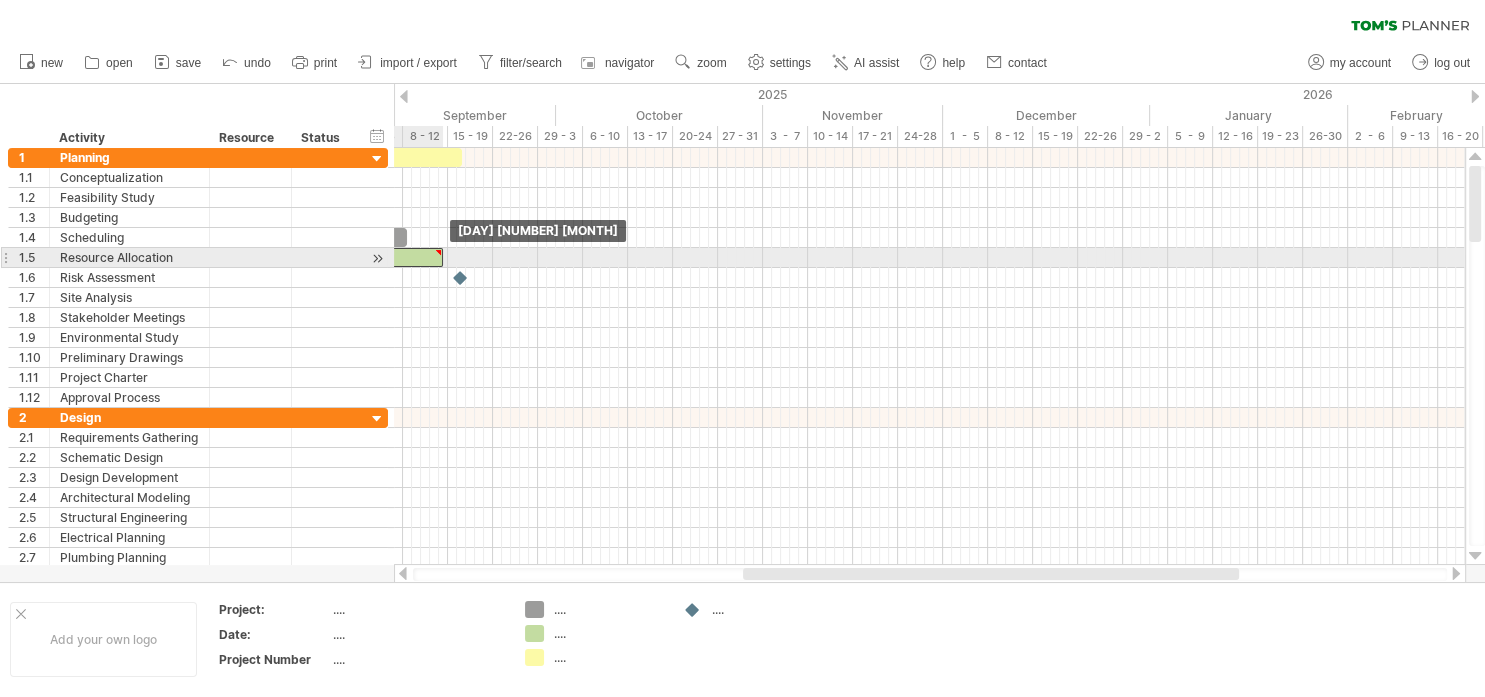 drag, startPoint x: 517, startPoint y: 261, endPoint x: 432, endPoint y: 261, distance: 85 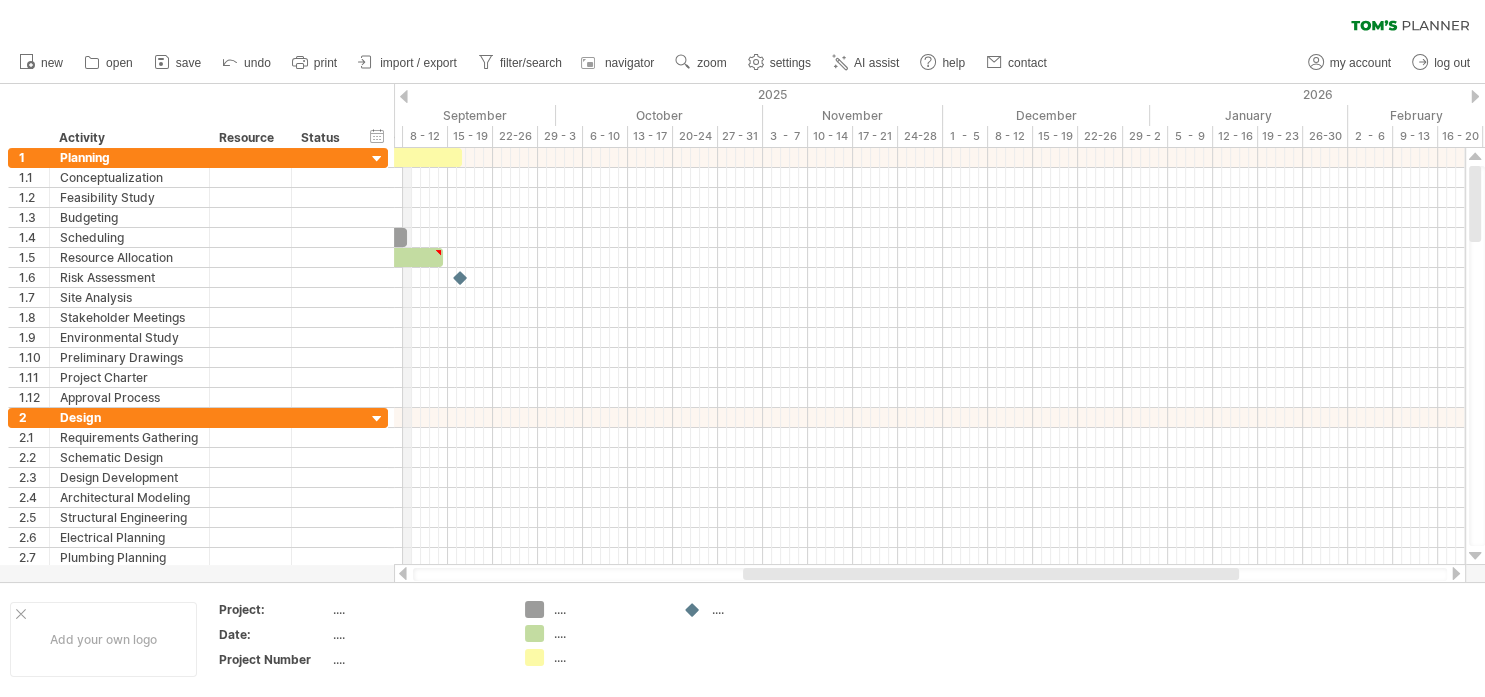 click on "2025" at bounding box center [-25, 94] 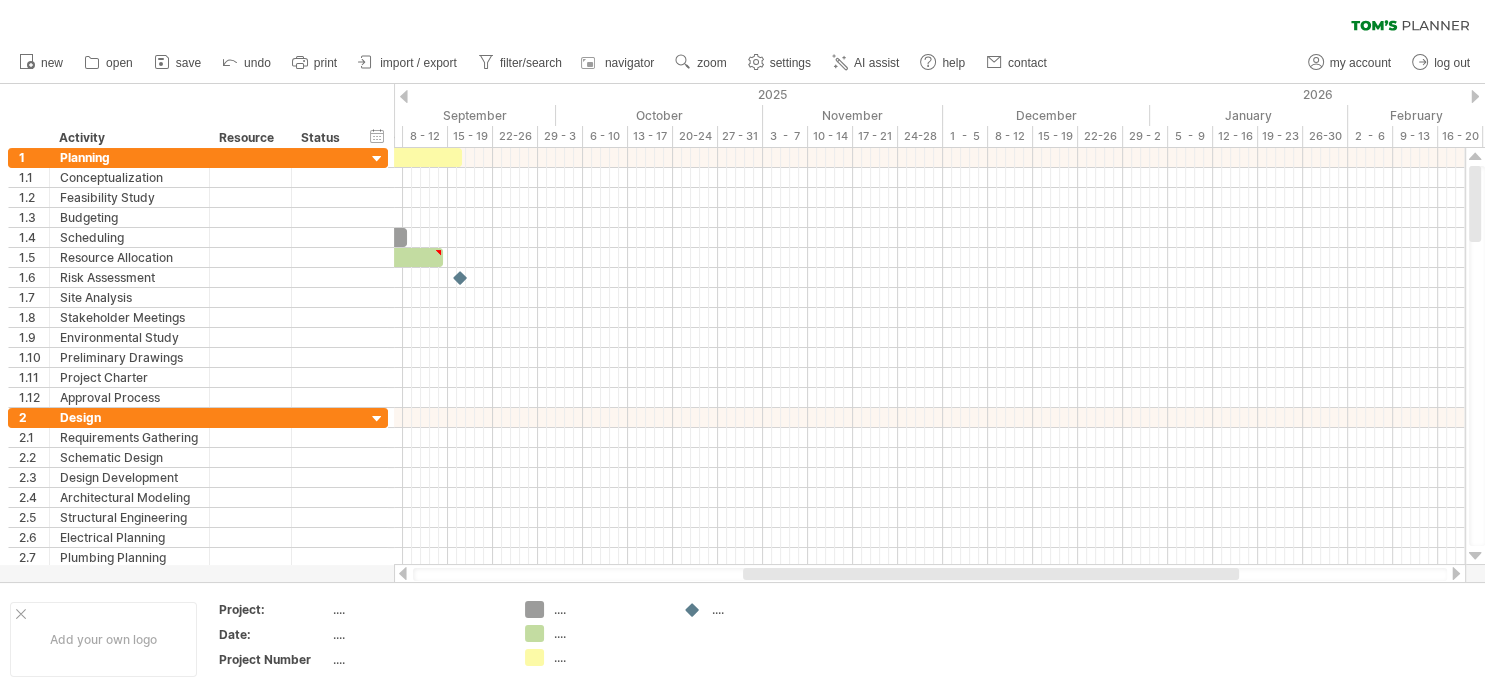 click at bounding box center (404, 96) 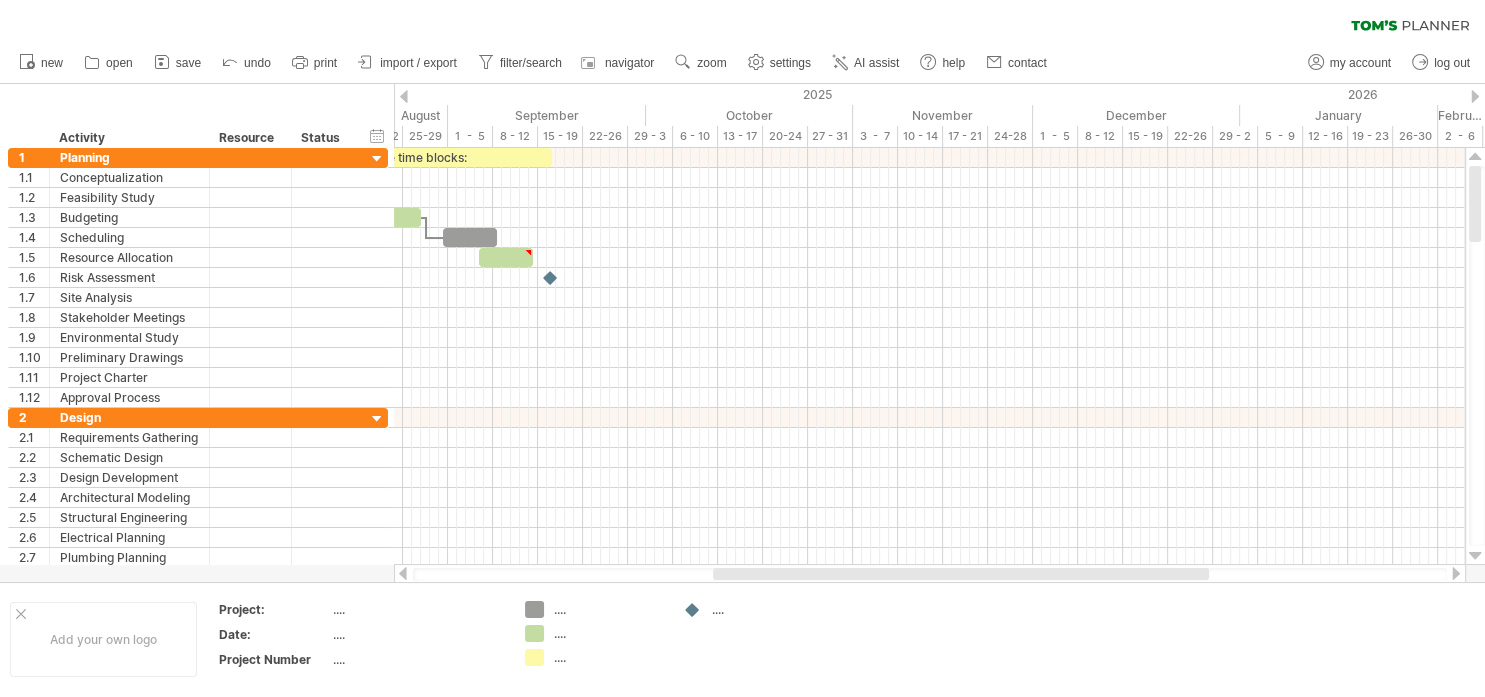 click at bounding box center [404, 96] 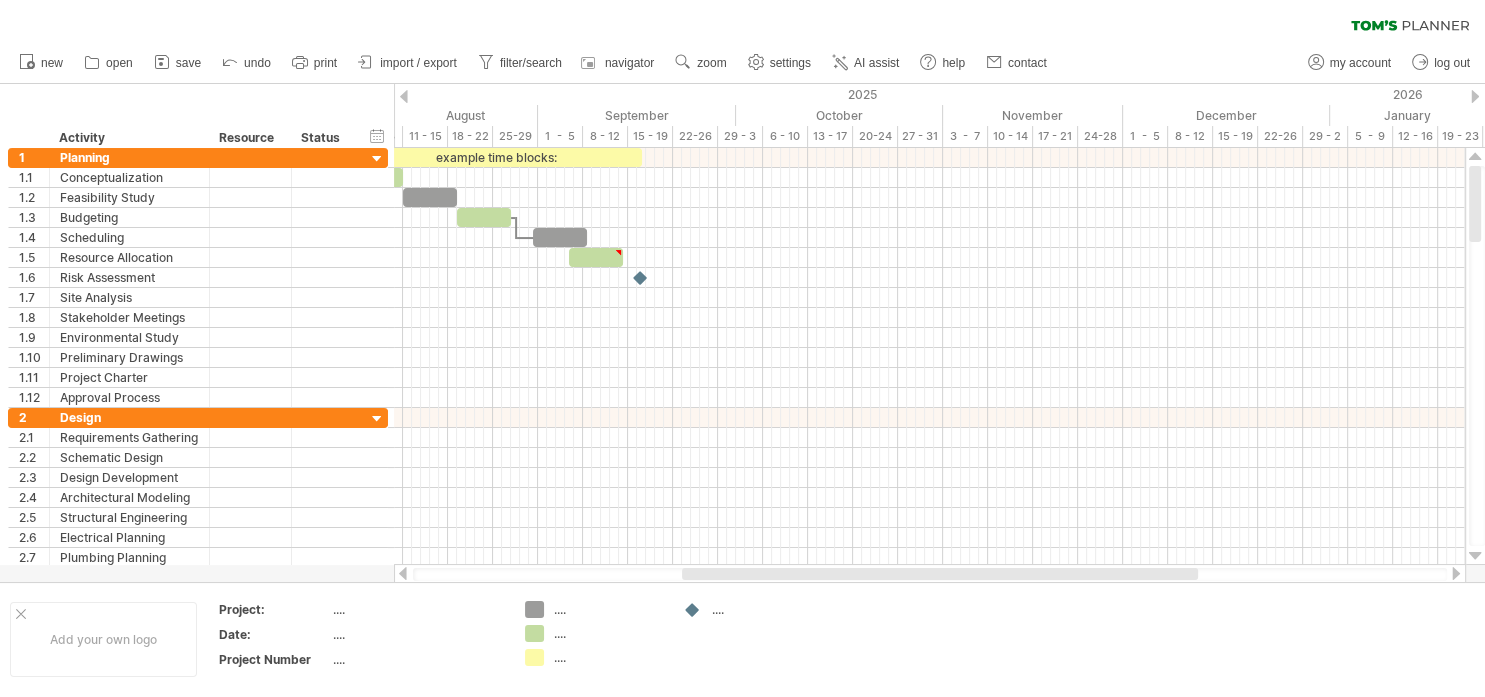 click at bounding box center (404, 96) 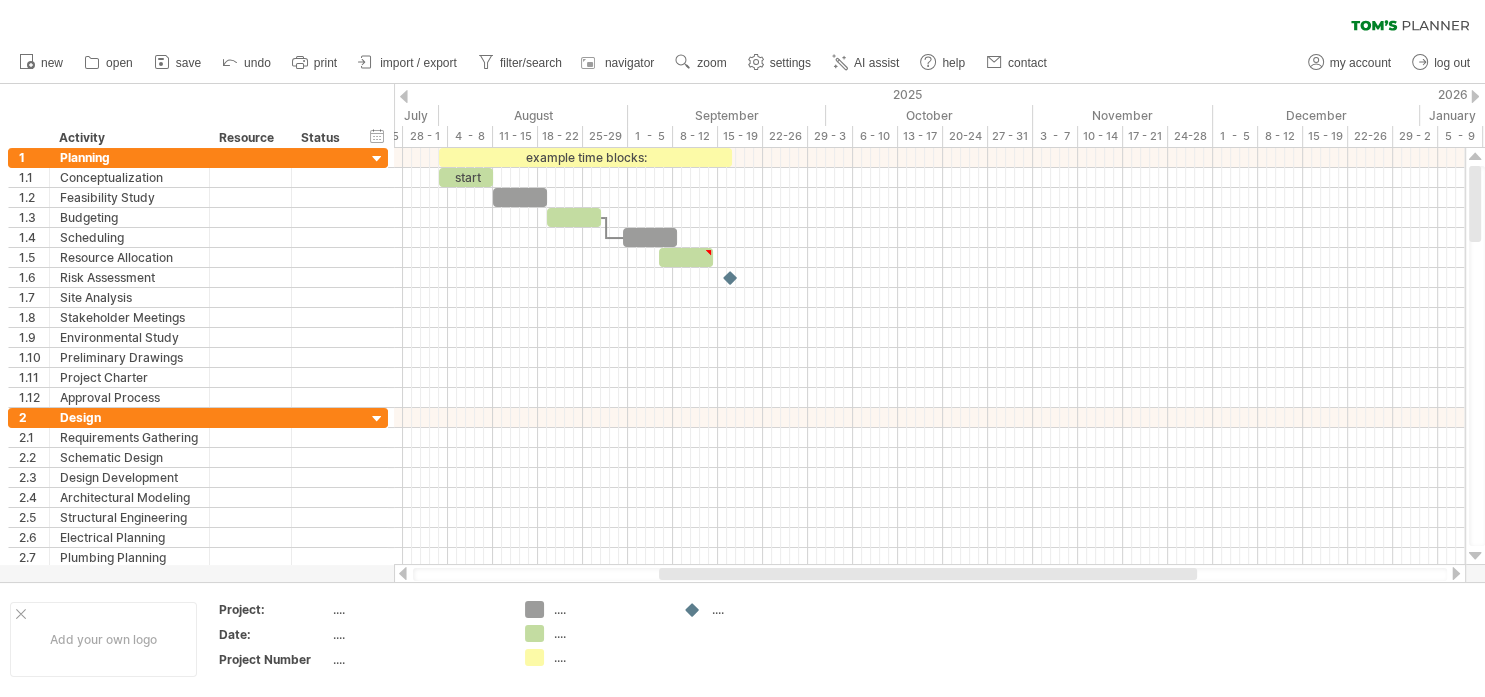 click at bounding box center [404, 96] 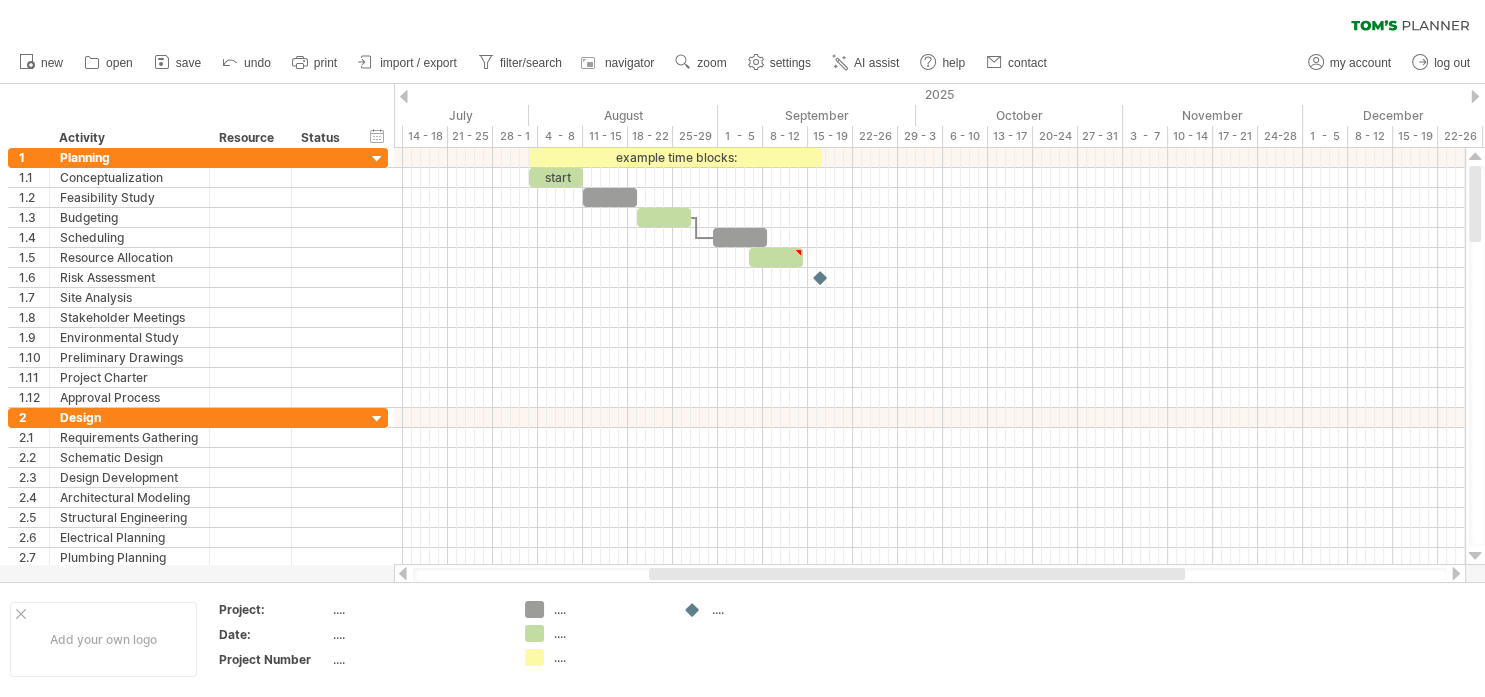 click at bounding box center [404, 96] 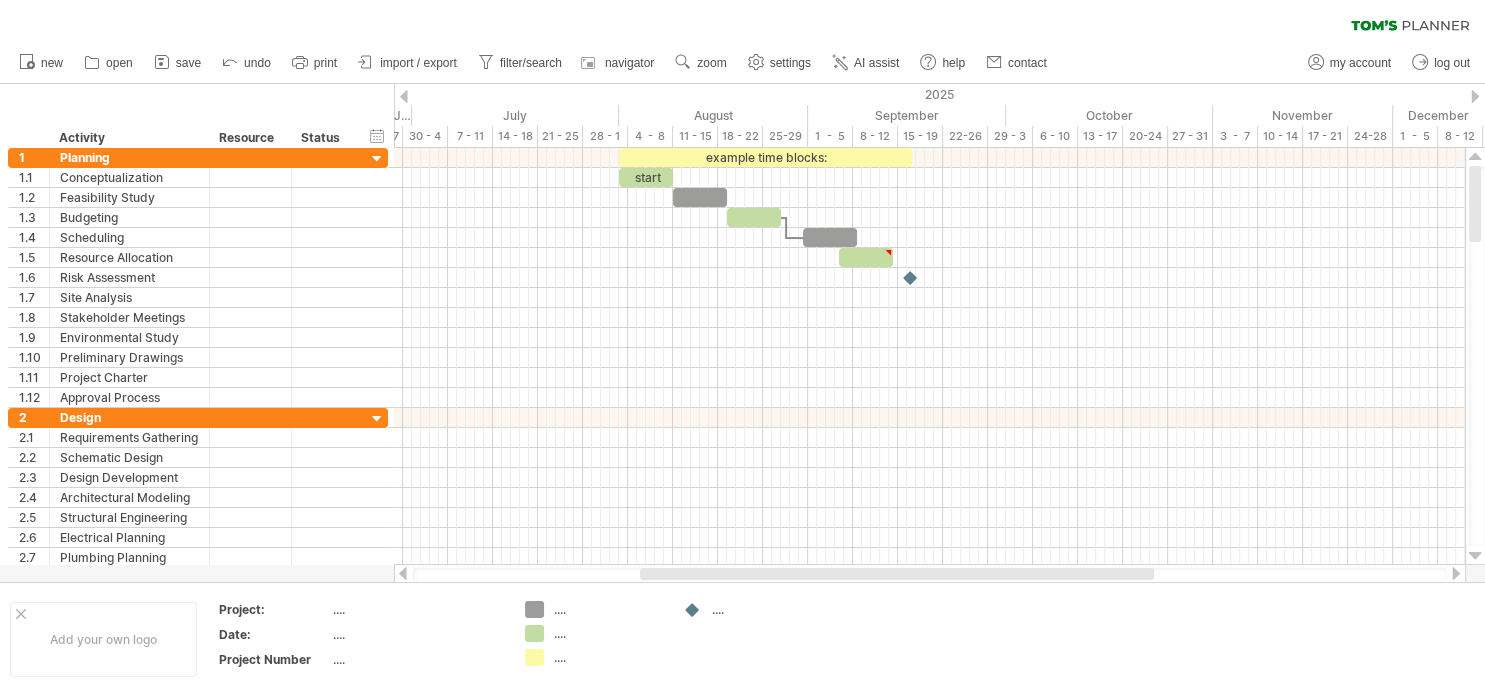 click at bounding box center [1475, 96] 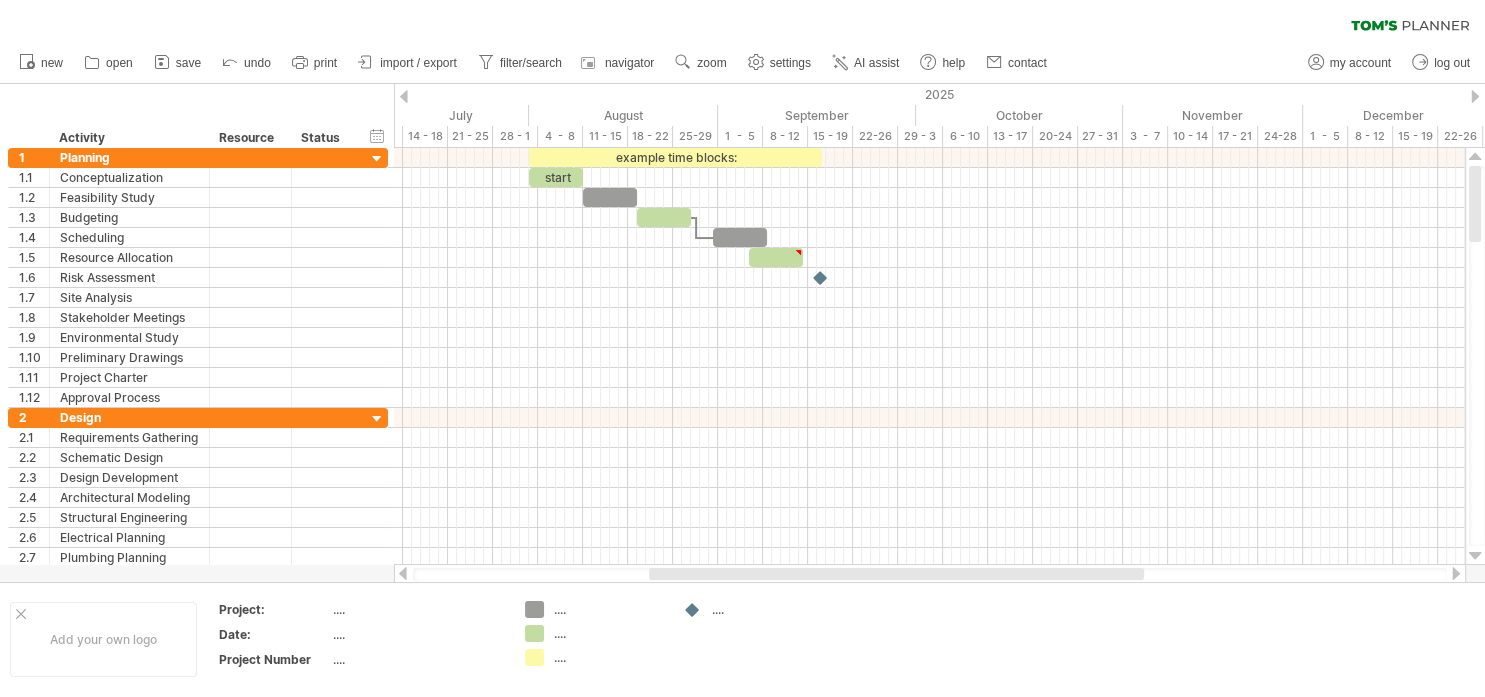 click at bounding box center [1475, 96] 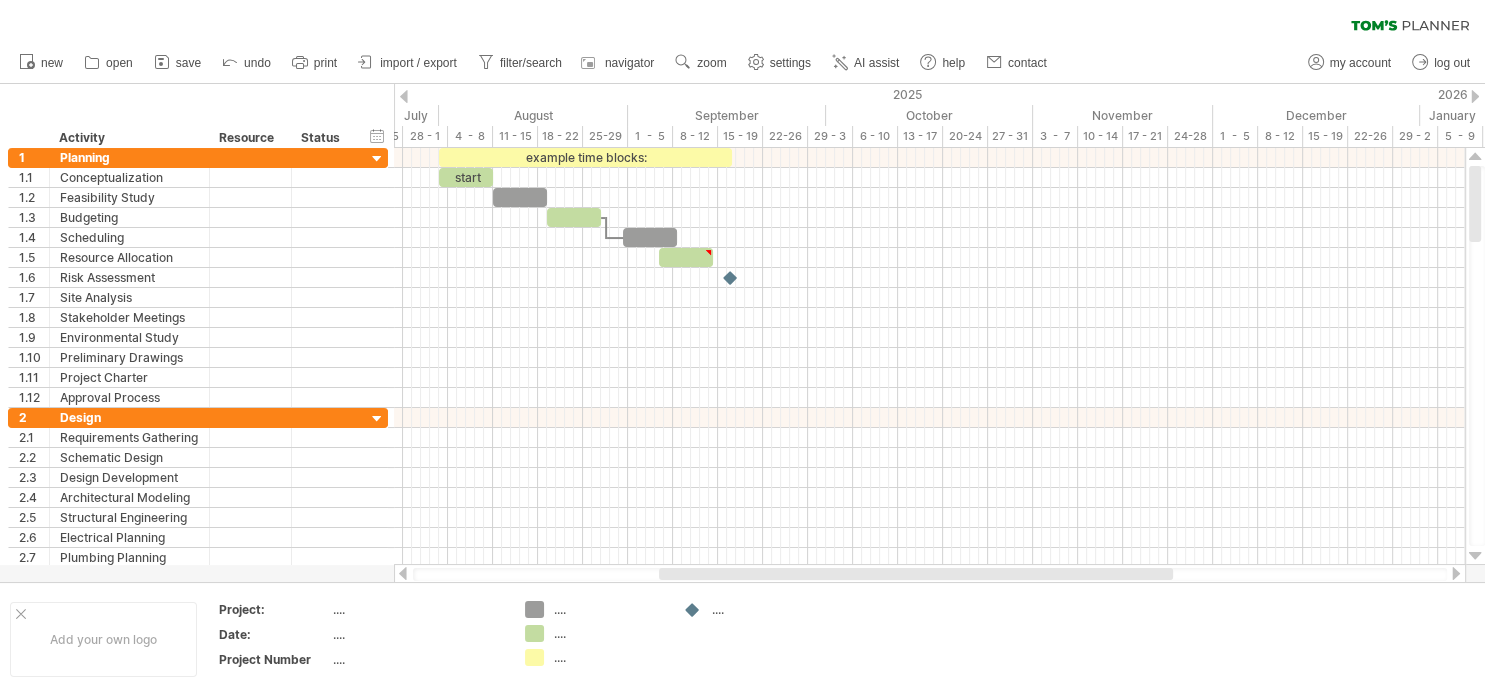 click at bounding box center [1475, 96] 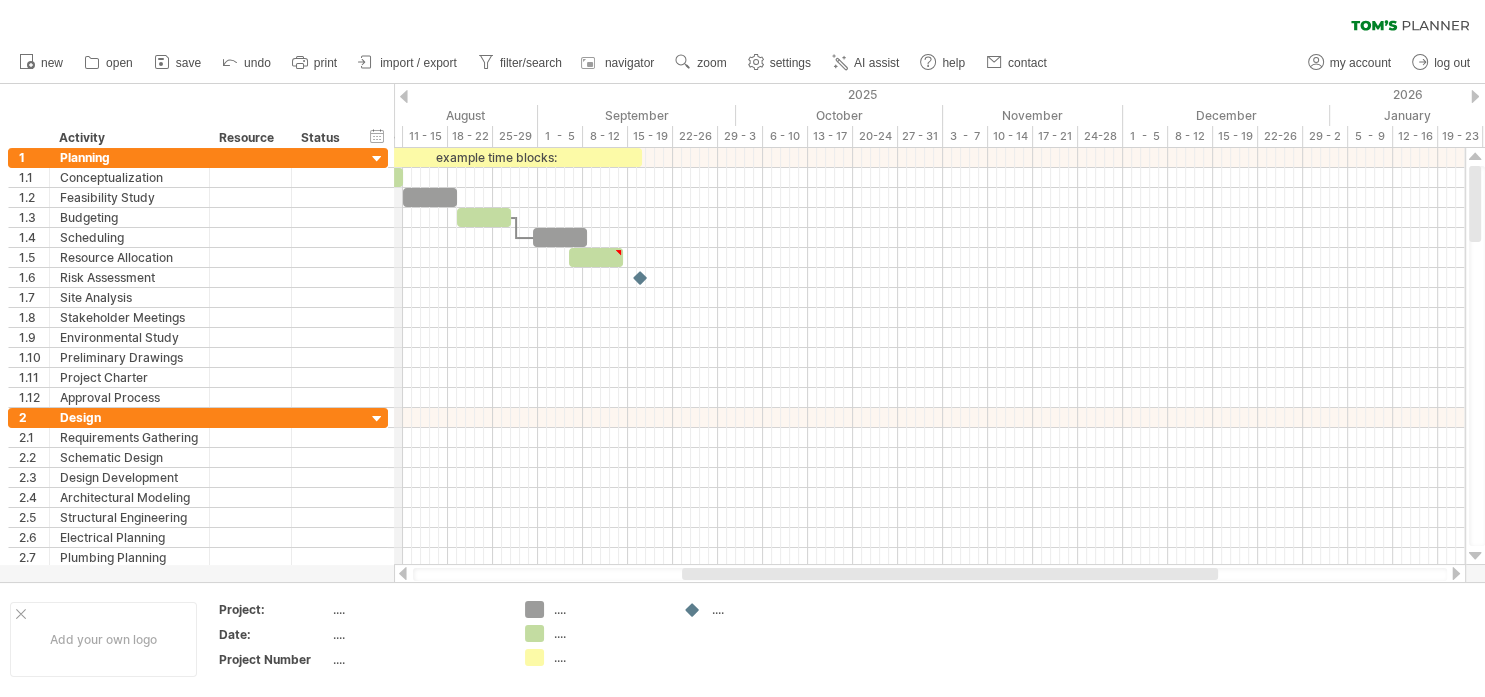 click on "2025" at bounding box center [155, 94] 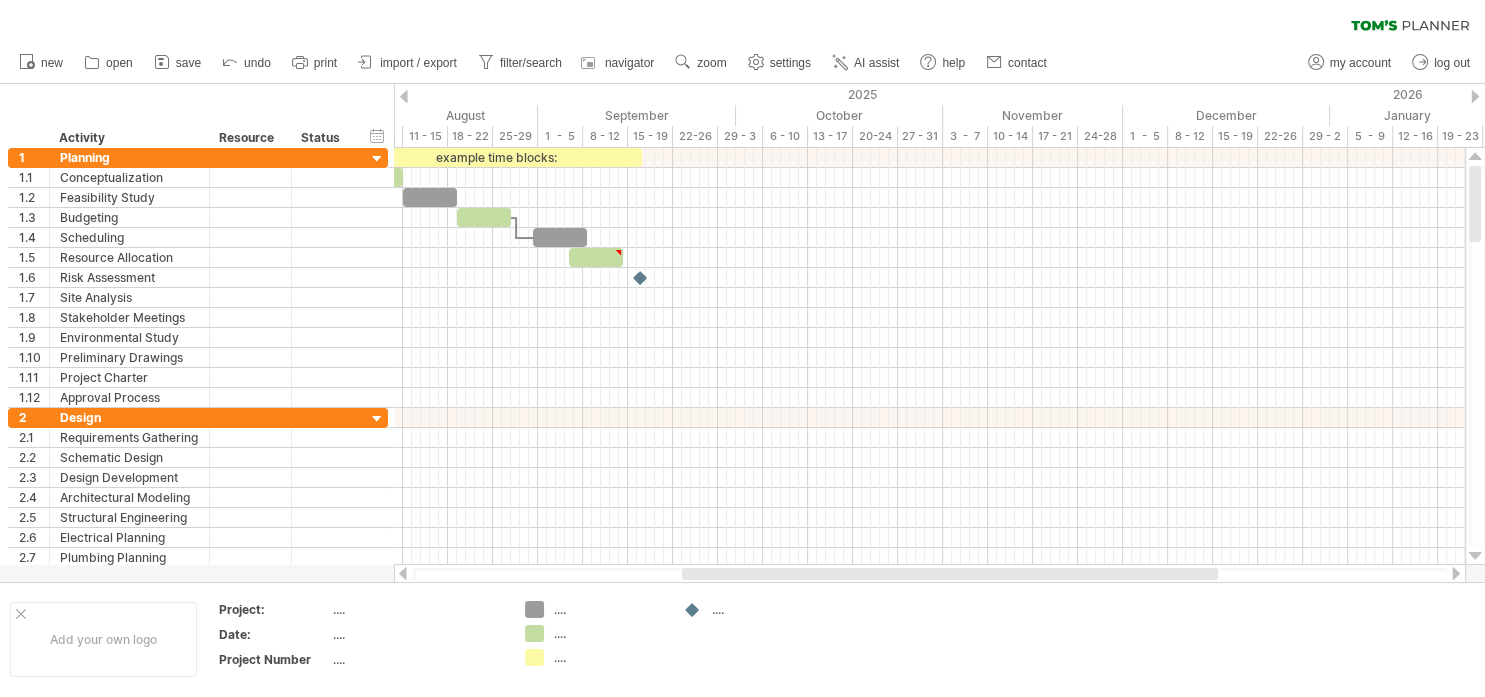 click at bounding box center (404, 96) 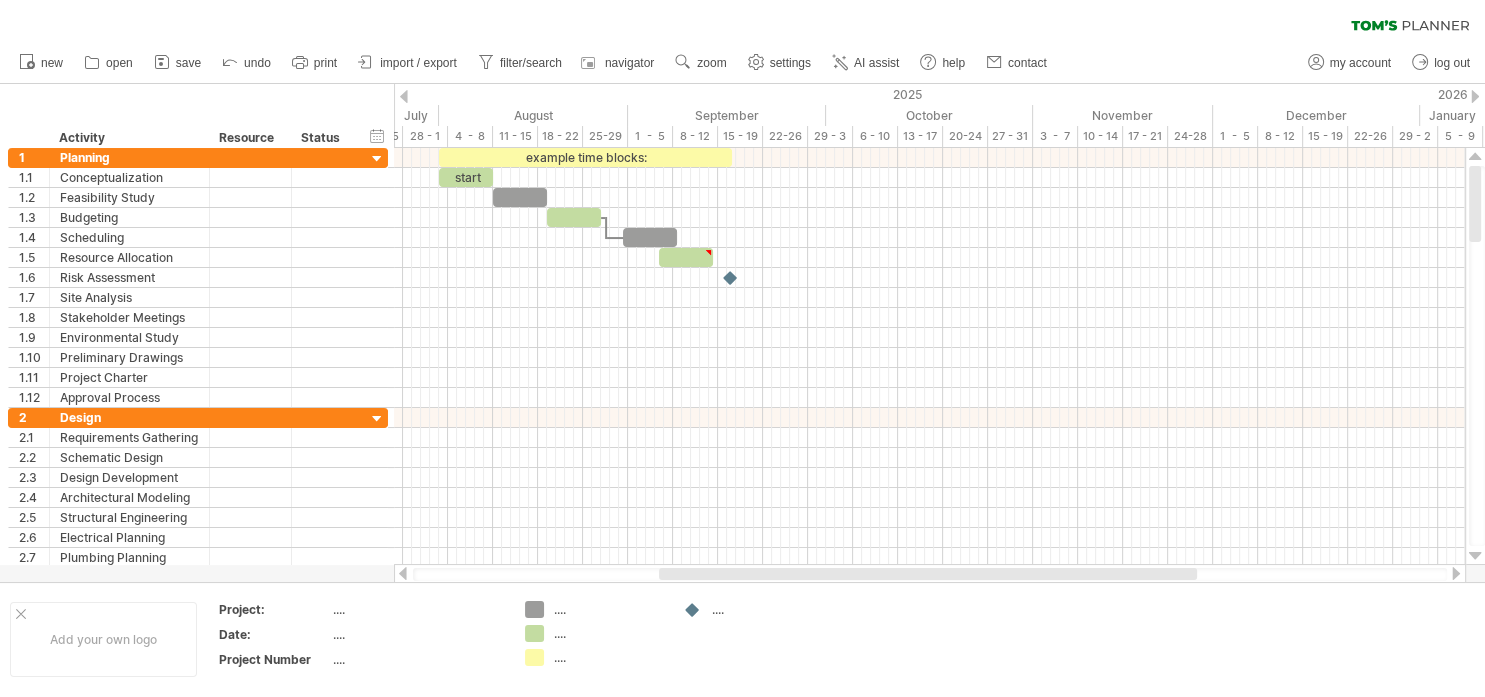 click on "2026" at bounding box center (2221, 94) 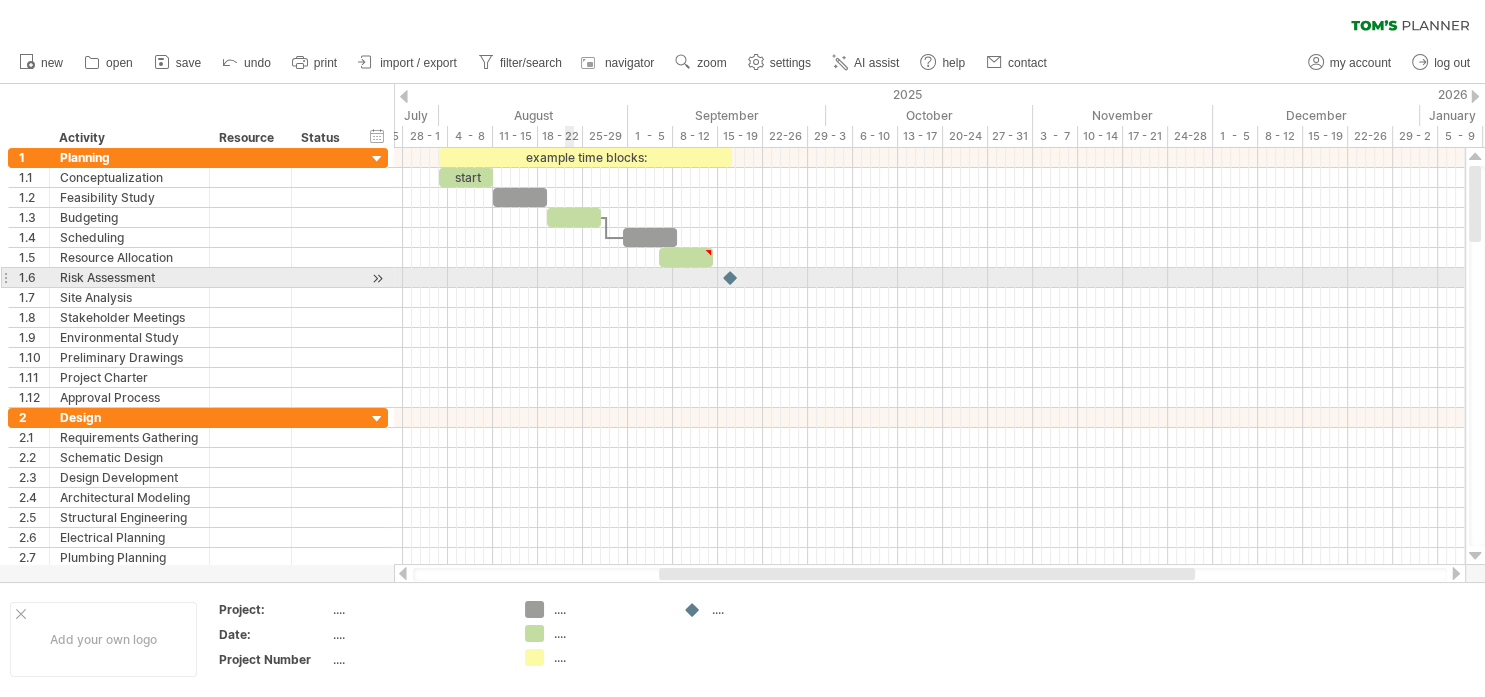 click at bounding box center [929, 278] 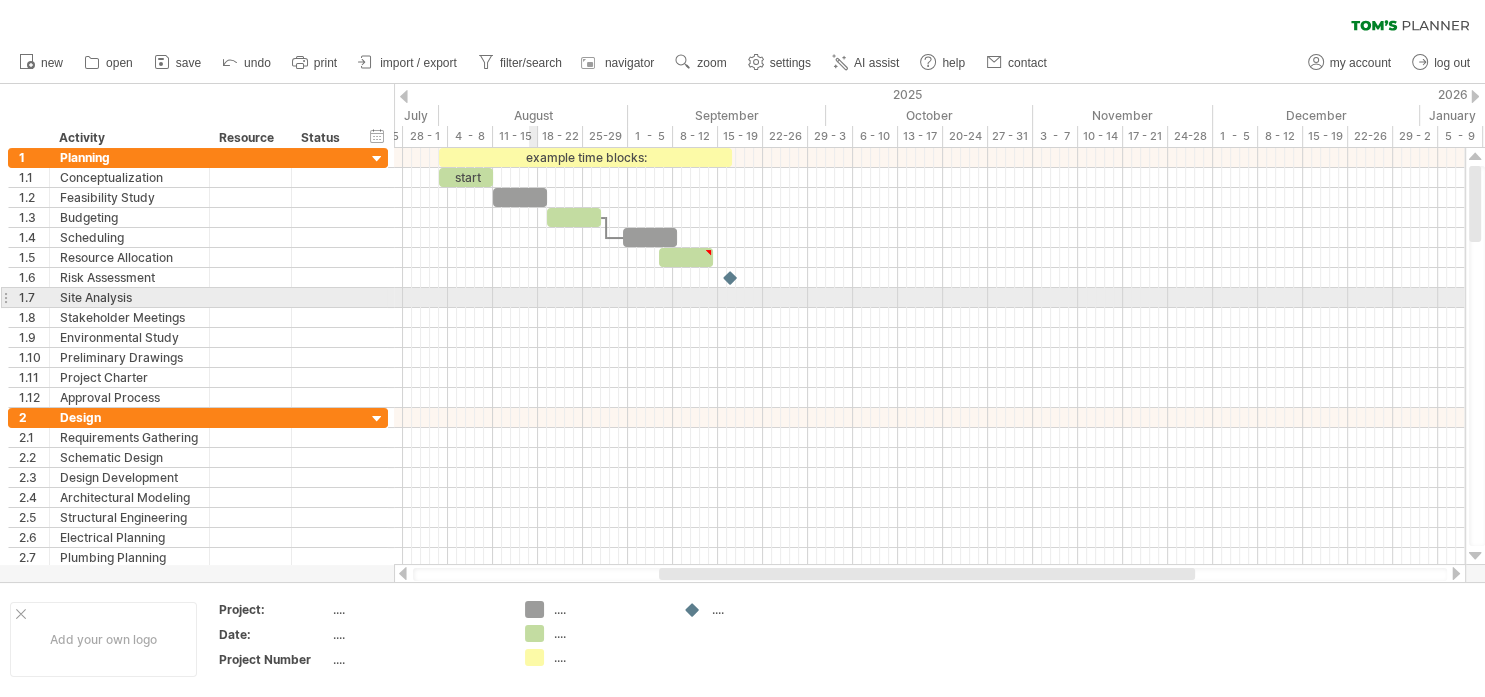 click at bounding box center [929, 318] 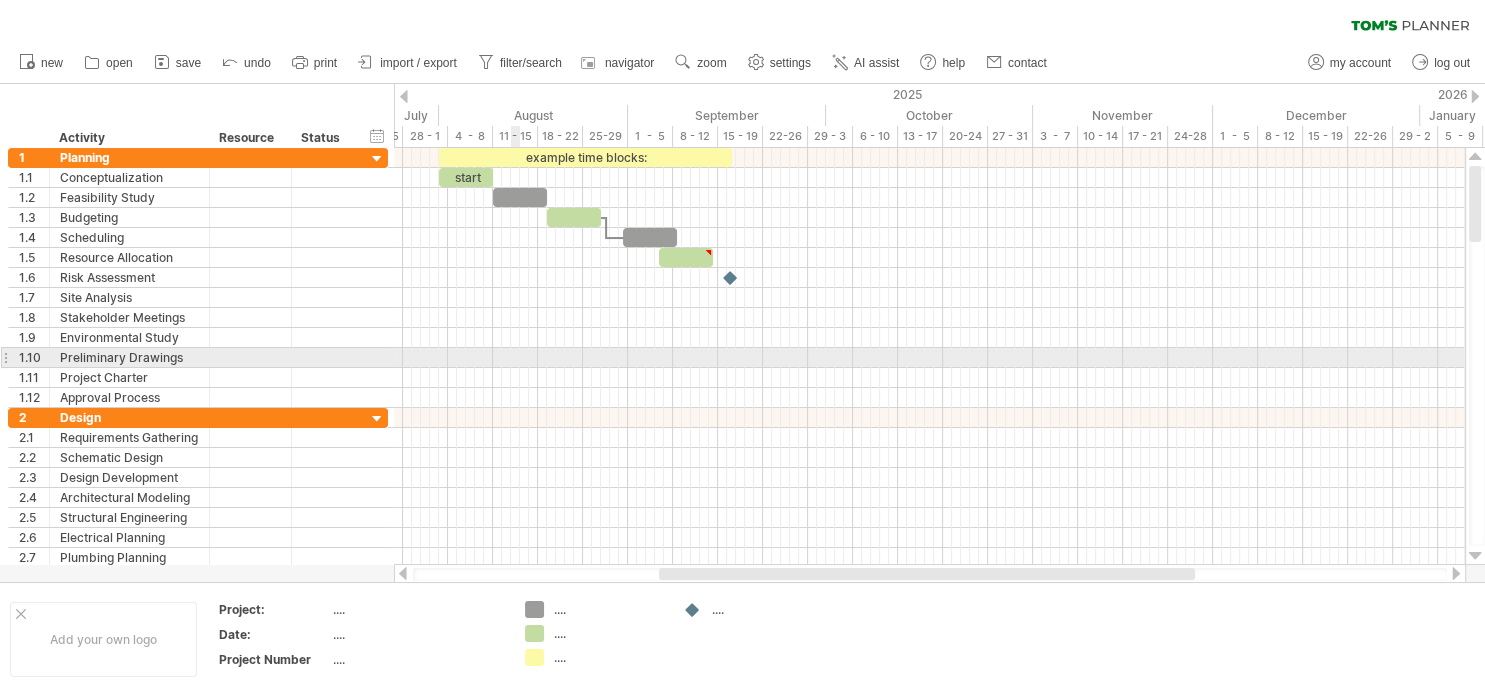 click at bounding box center [929, 358] 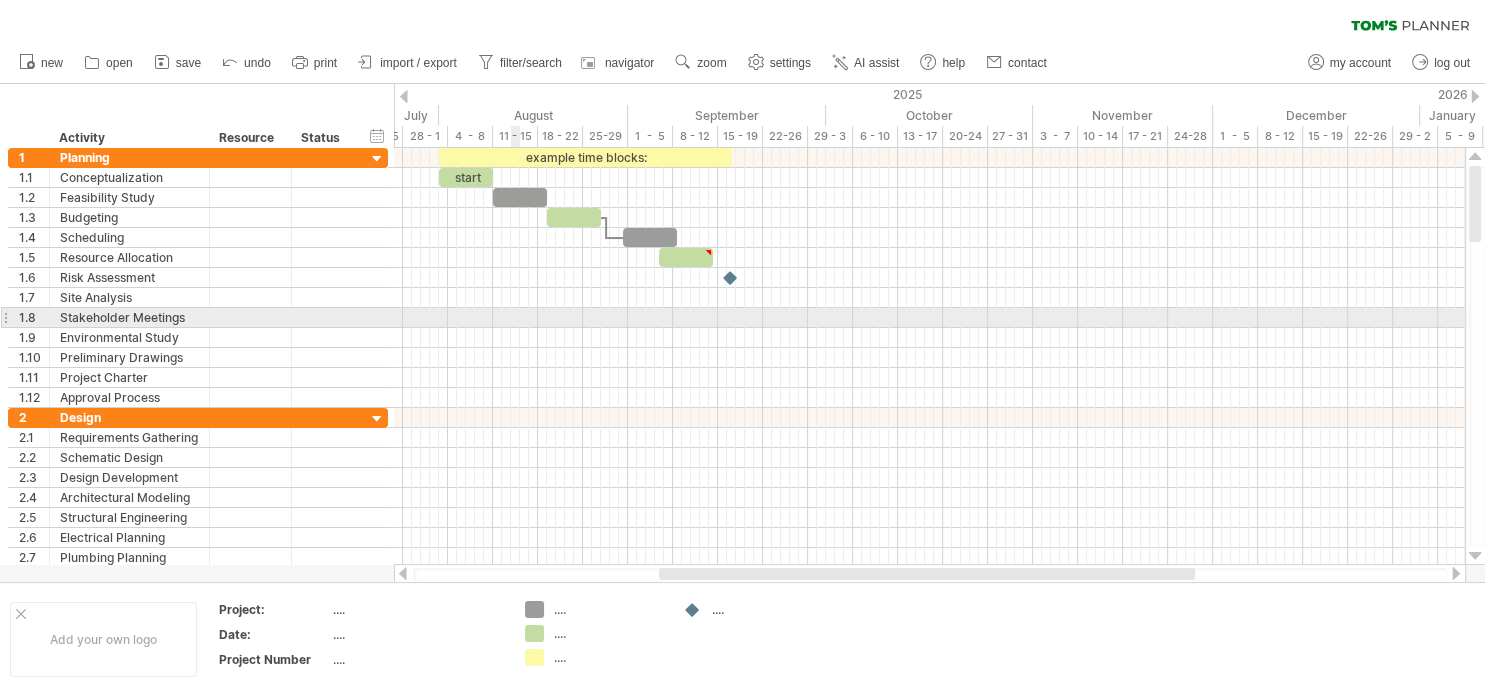 click at bounding box center [929, 318] 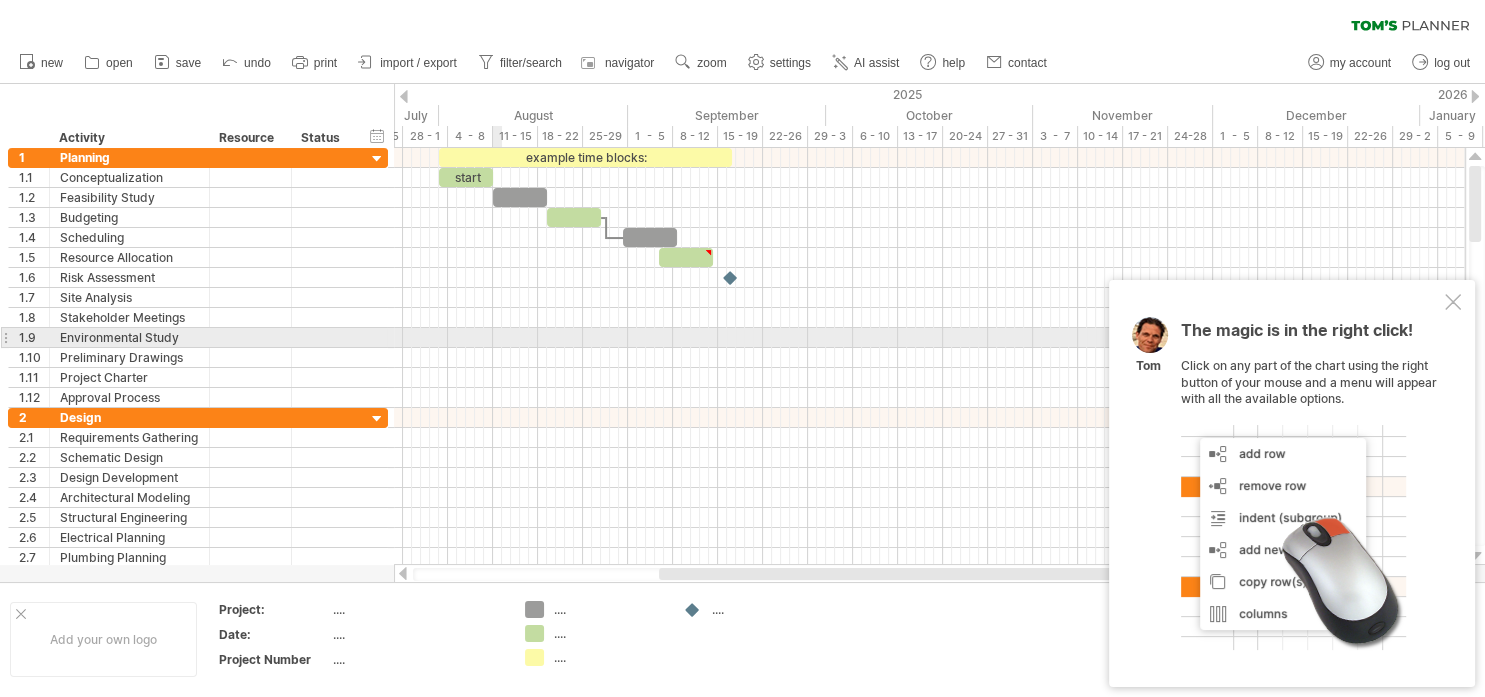 click at bounding box center [929, 338] 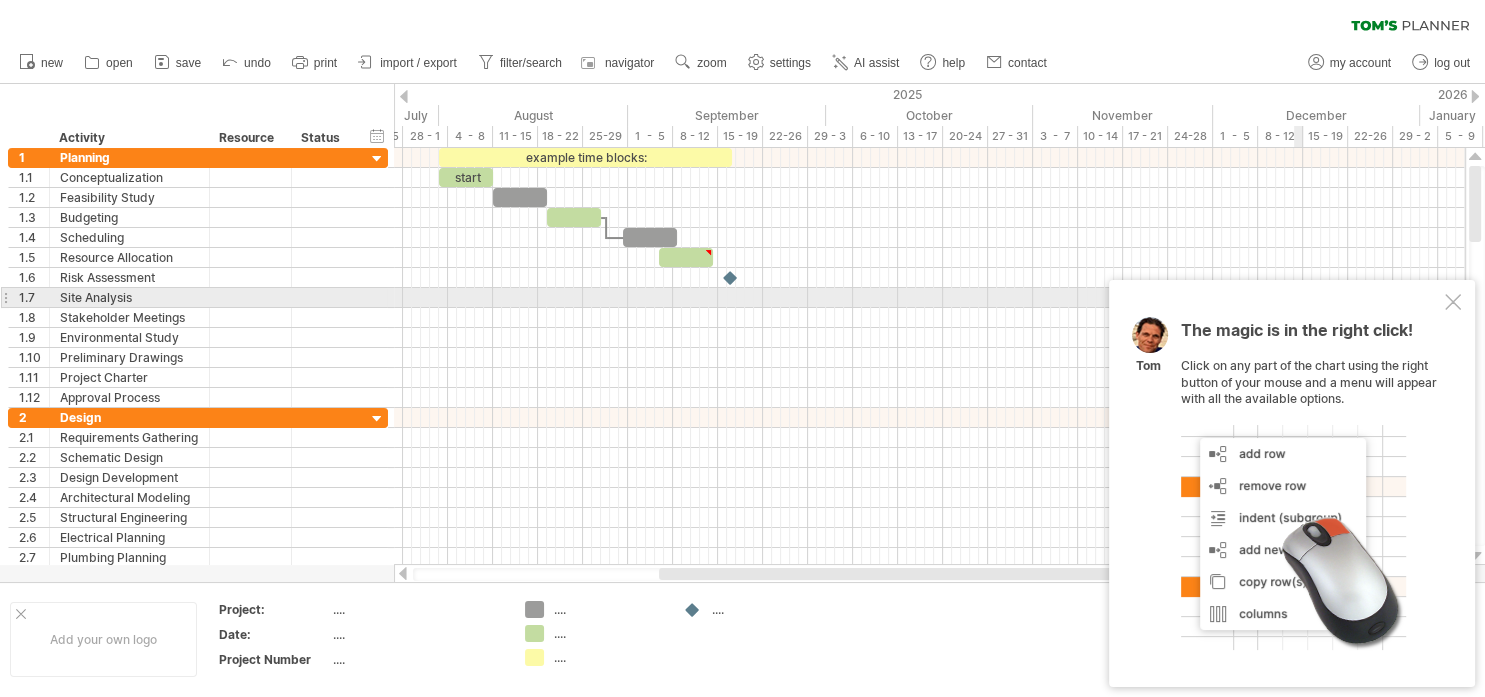 click at bounding box center (1453, 302) 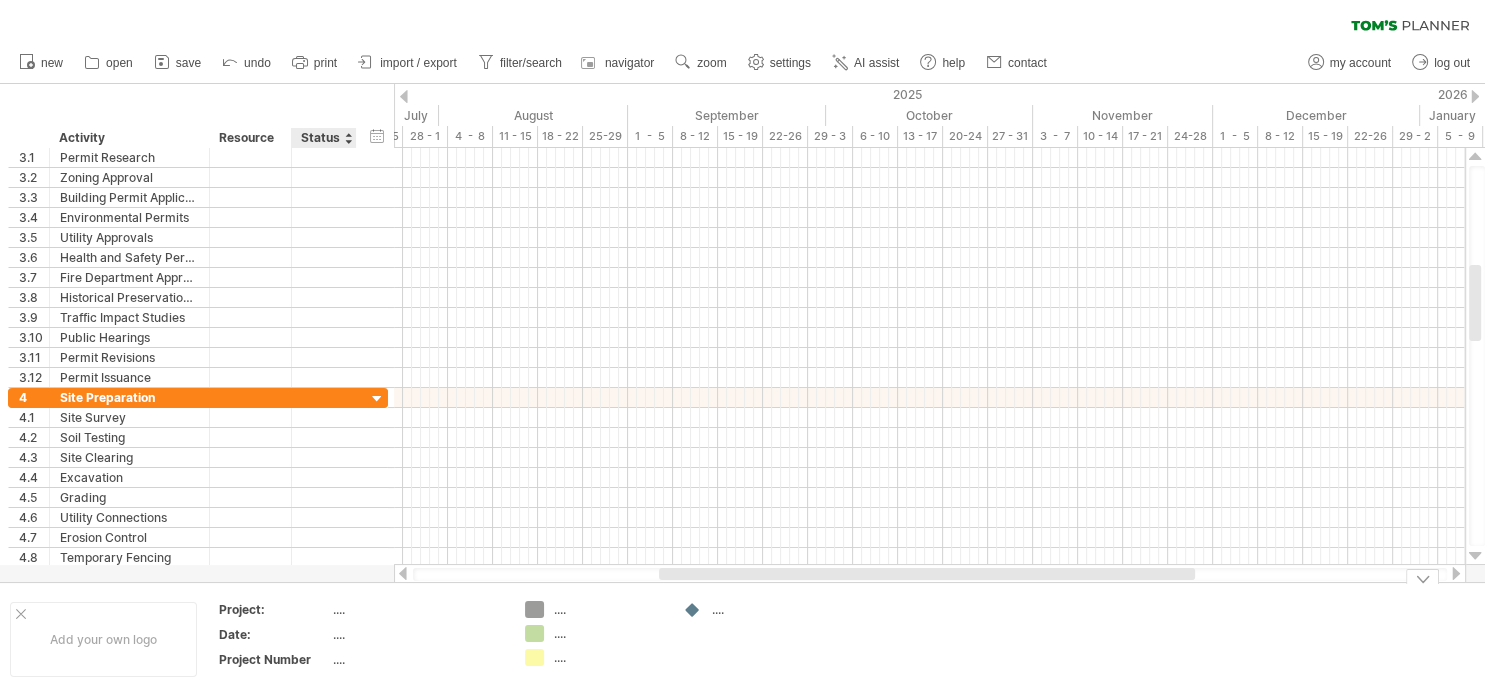 click on "...." at bounding box center [417, 609] 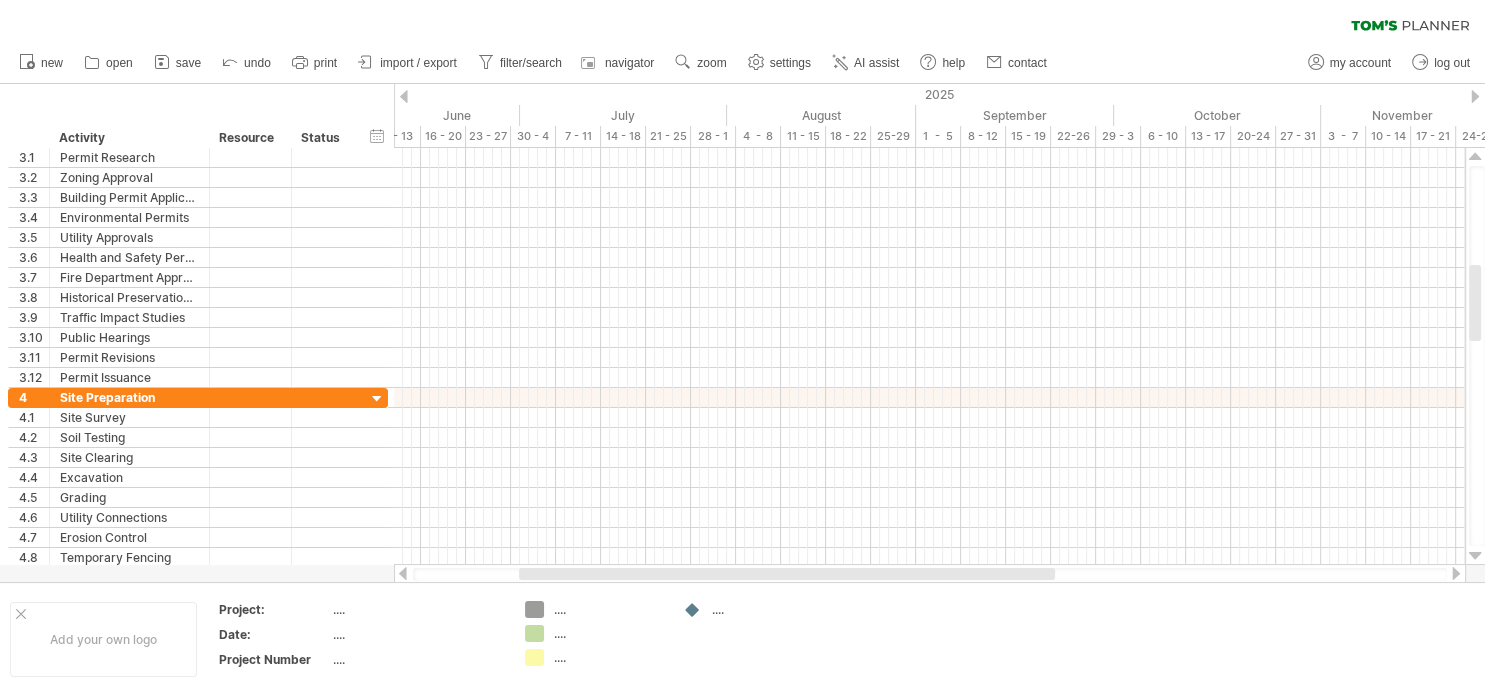 drag, startPoint x: 746, startPoint y: 573, endPoint x: 498, endPoint y: 582, distance: 248.16325 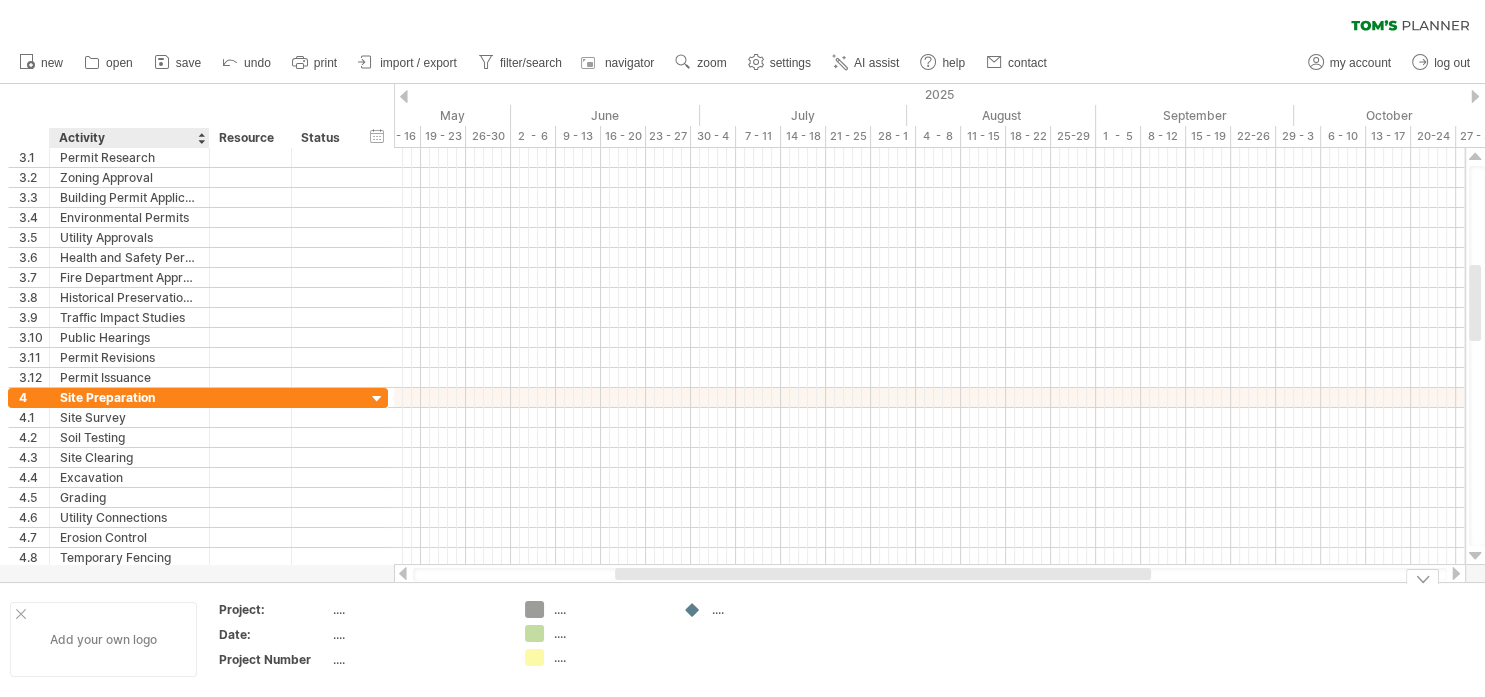 click on "Add your own logo" at bounding box center (103, 639) 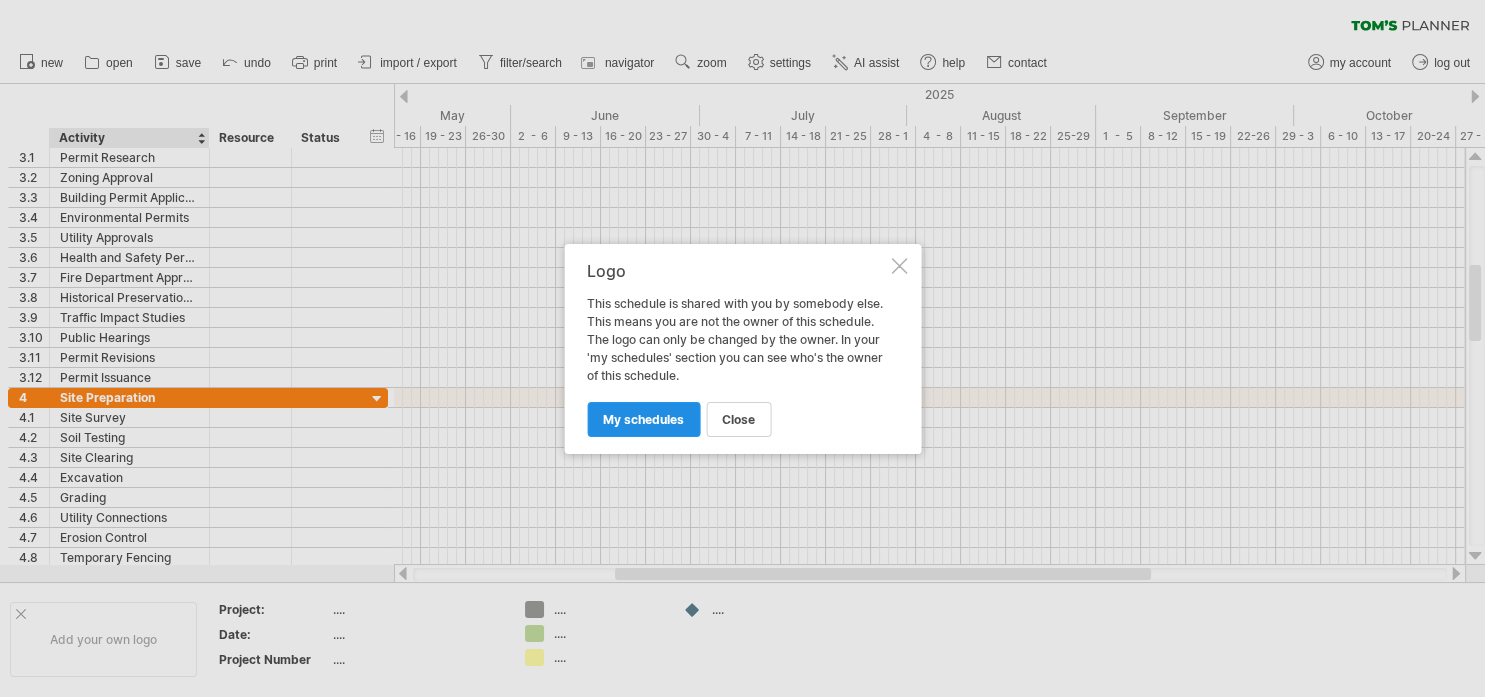click on "my schedules" at bounding box center [643, 419] 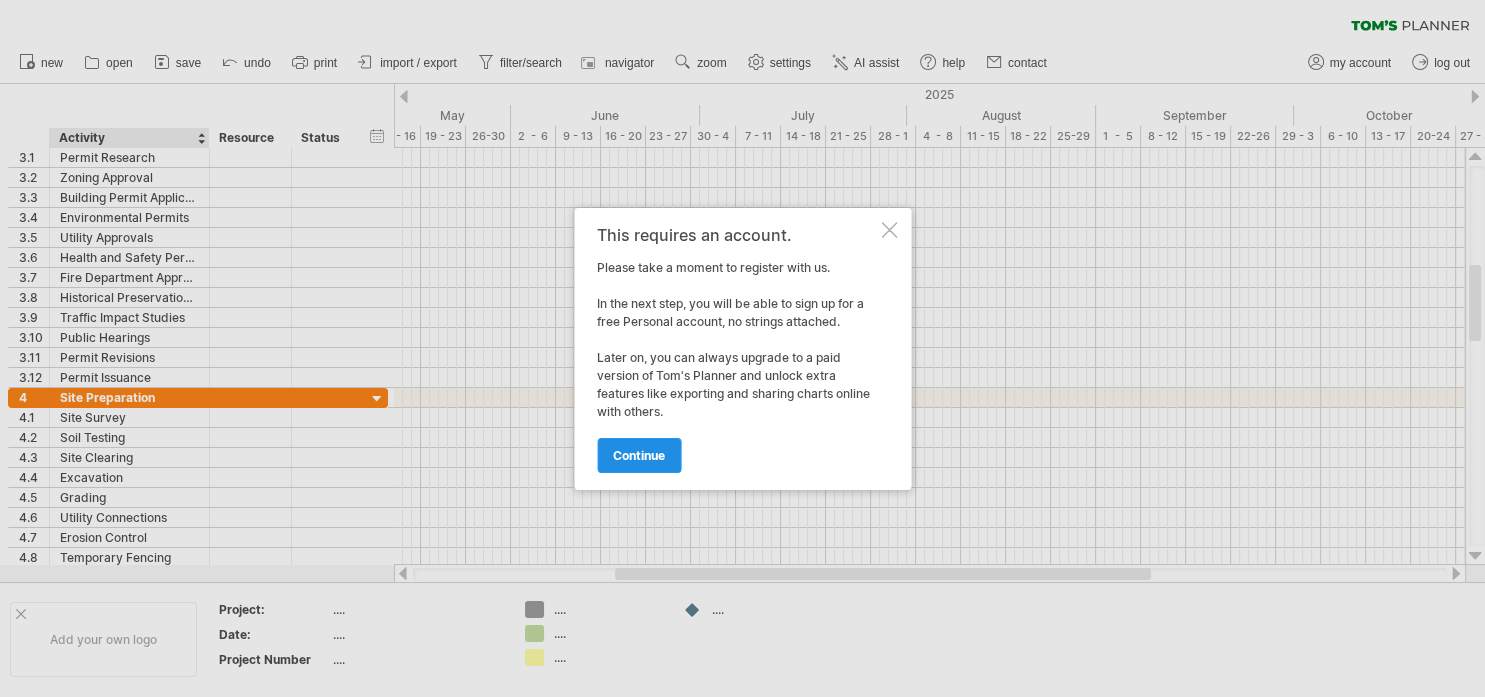 click on "continue" at bounding box center (639, 455) 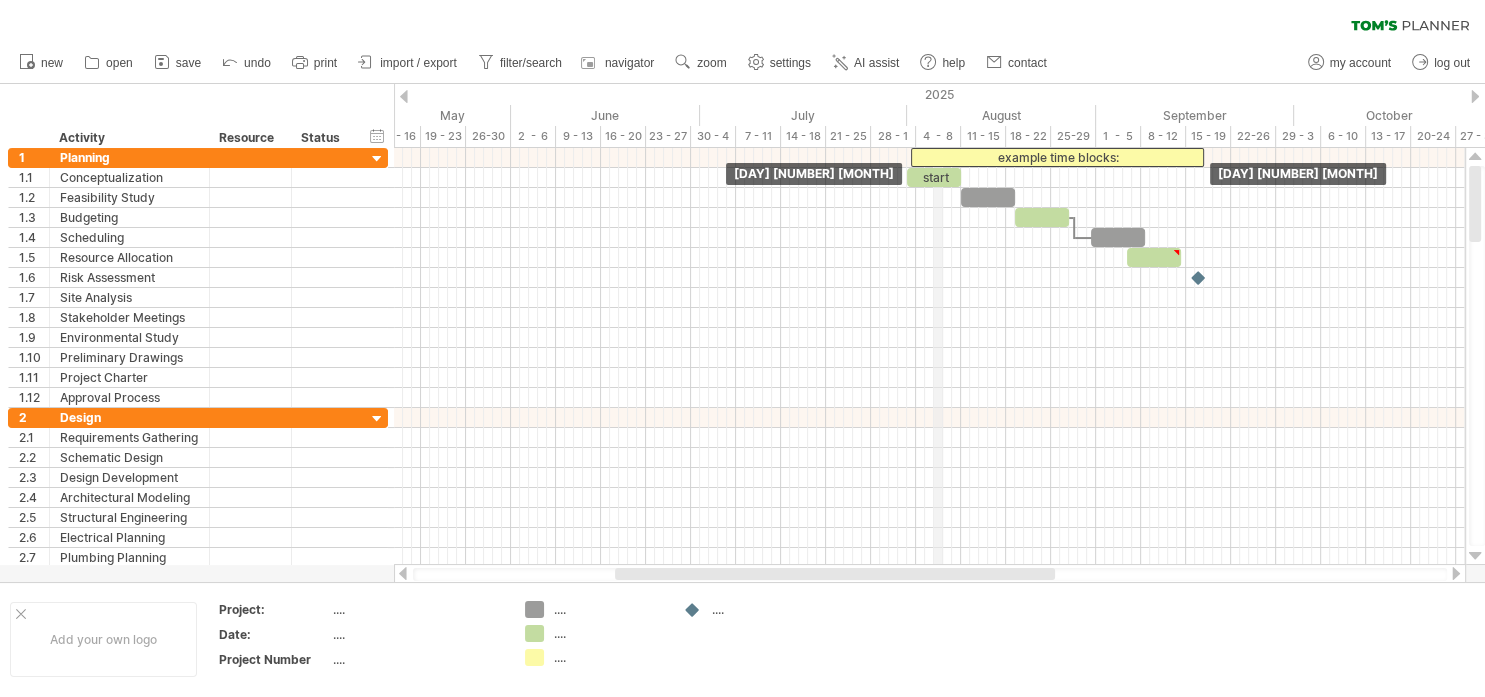drag, startPoint x: 931, startPoint y: 150, endPoint x: 937, endPoint y: 132, distance: 18.973665 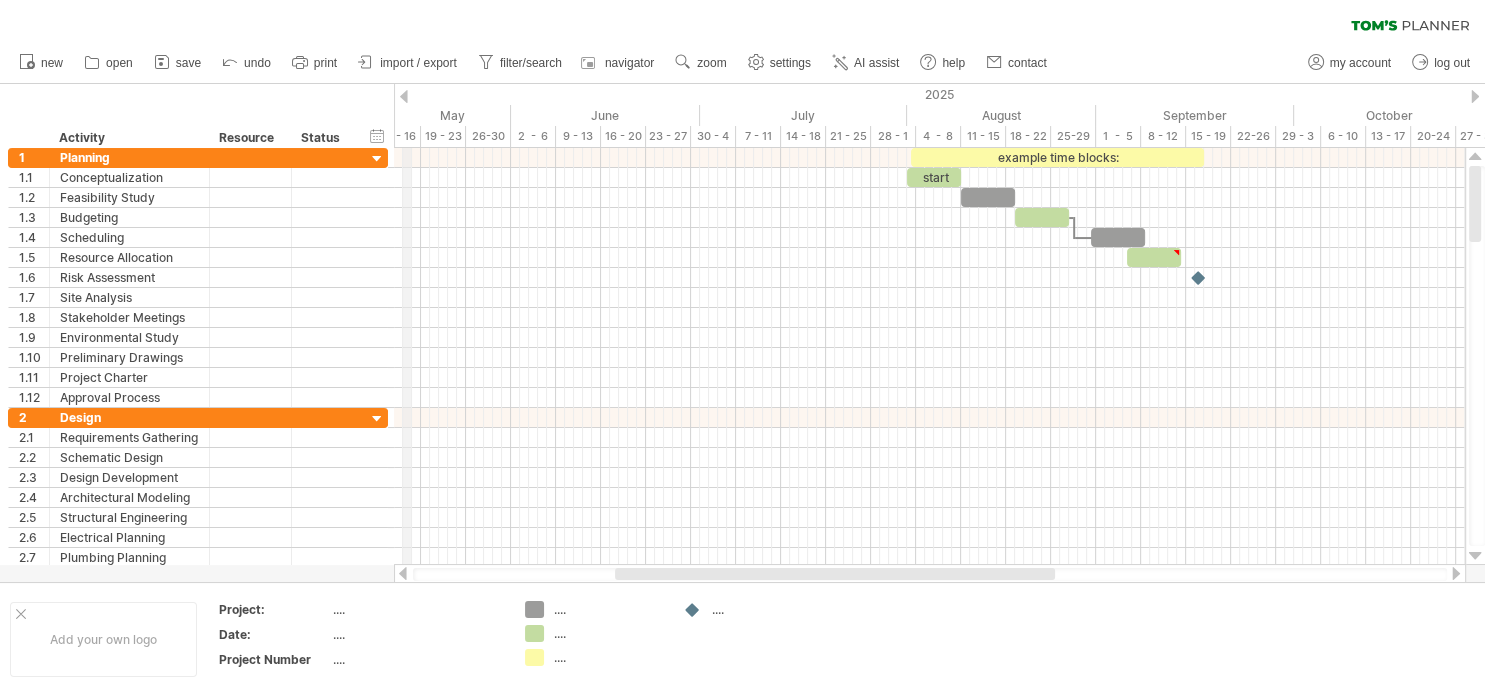 click on "2025" at bounding box center [713, 94] 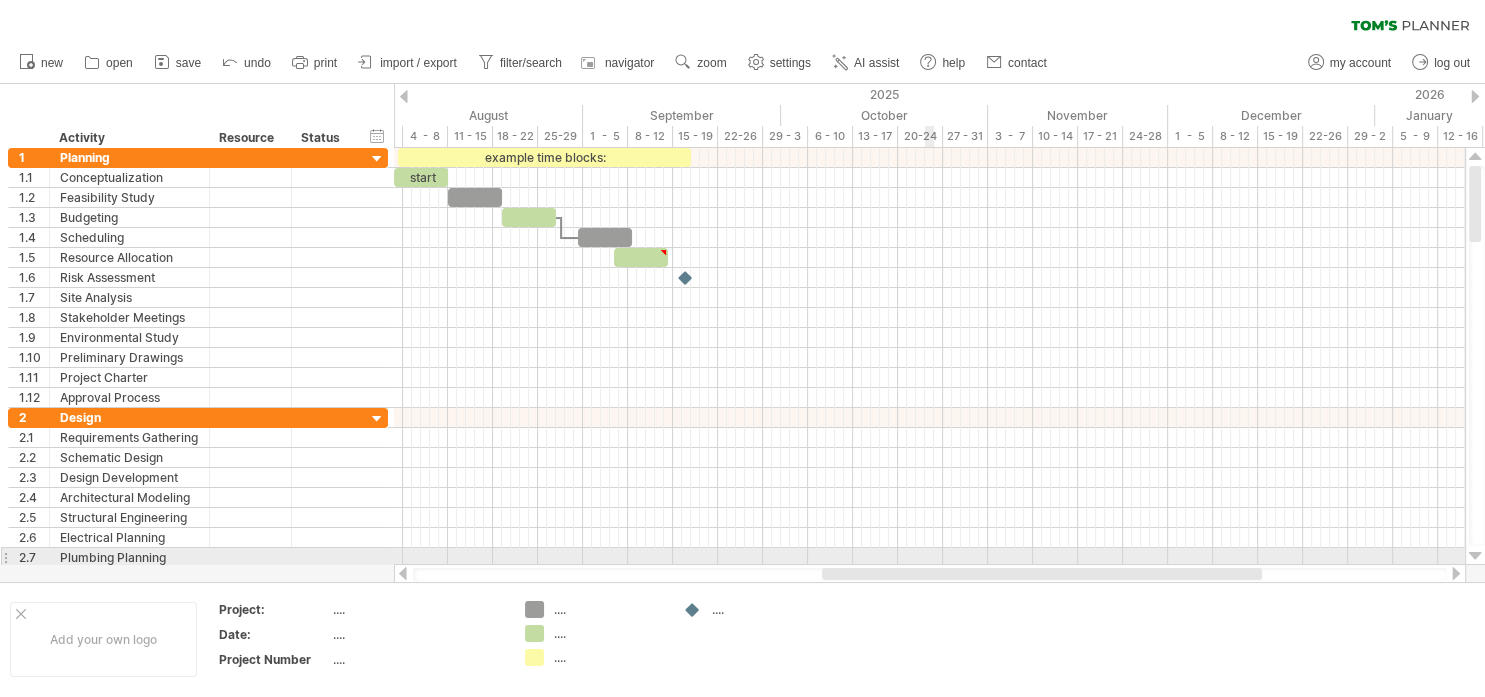drag, startPoint x: 720, startPoint y: 575, endPoint x: 927, endPoint y: 562, distance: 207.4078 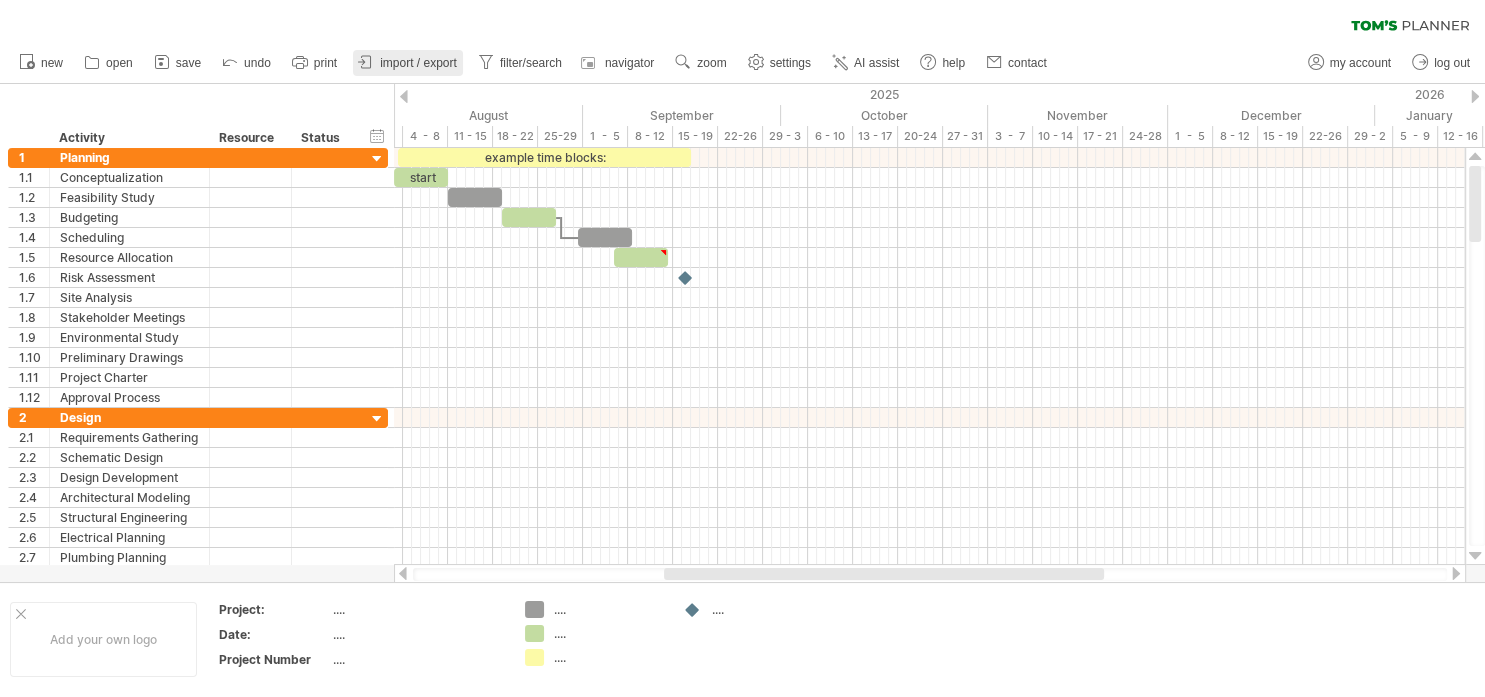 click on "import / export" at bounding box center (408, 63) 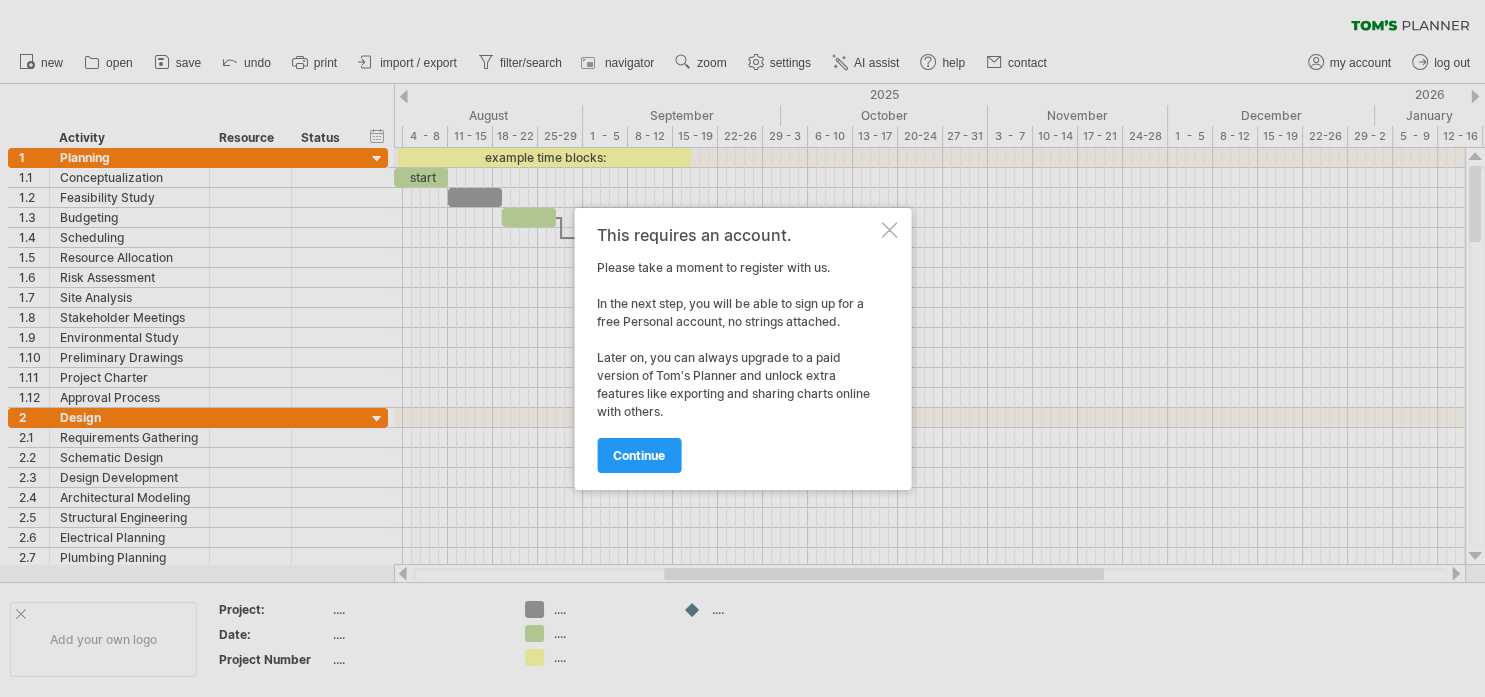 click on "This requires an account. Please take a moment to register with us. In the next step, you will be able to sign up for a free Personal account, no strings attached. Later on, you can always upgrade to a paid version of Tom's Planner and unlock extra features like exporting and sharing charts online with others. continue" at bounding box center [742, 349] 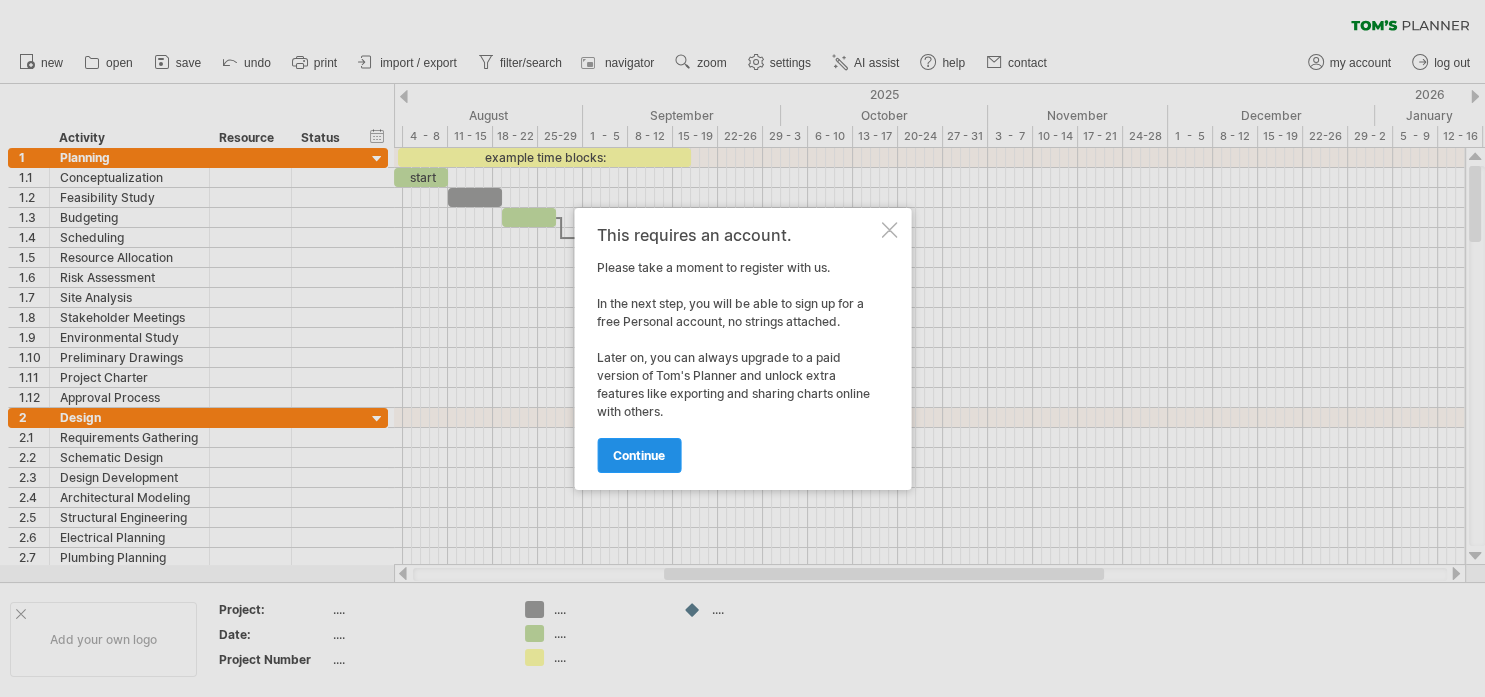 click on "continue" at bounding box center [639, 455] 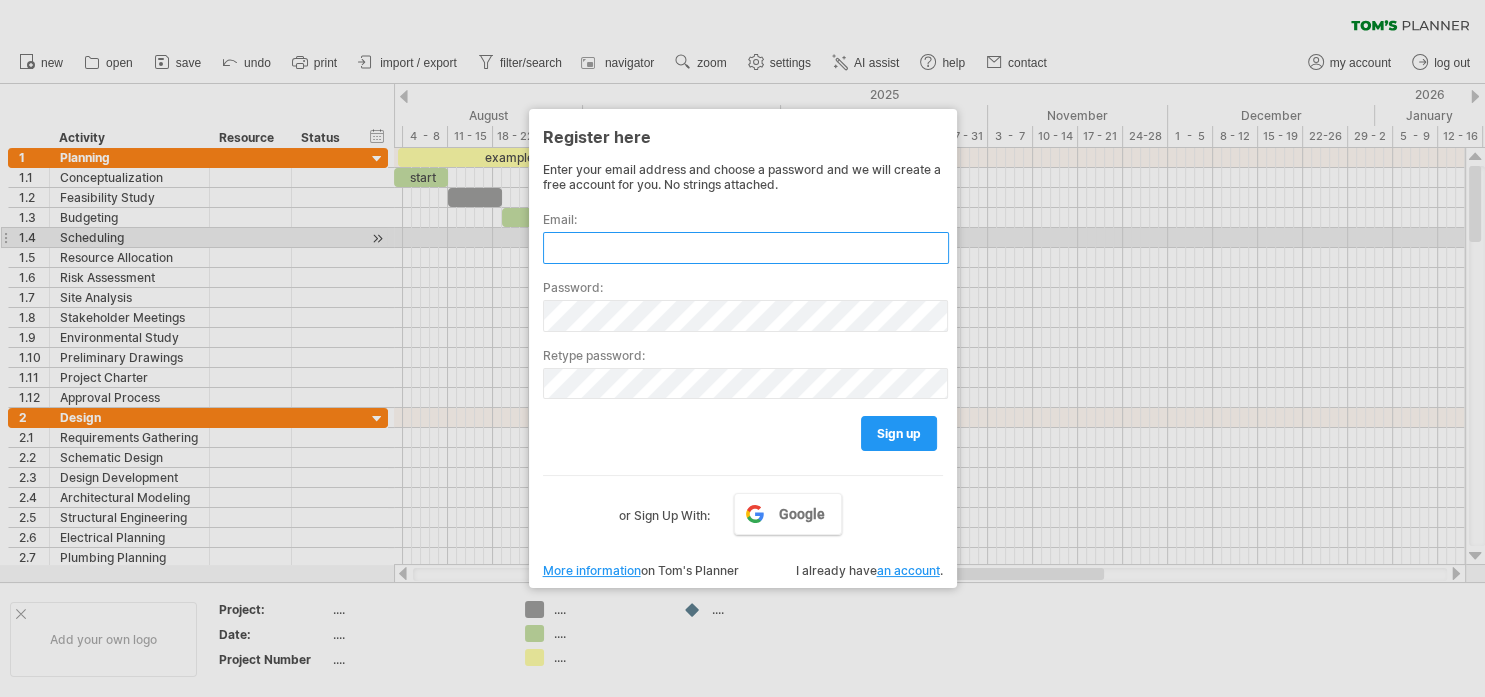 click at bounding box center (746, 248) 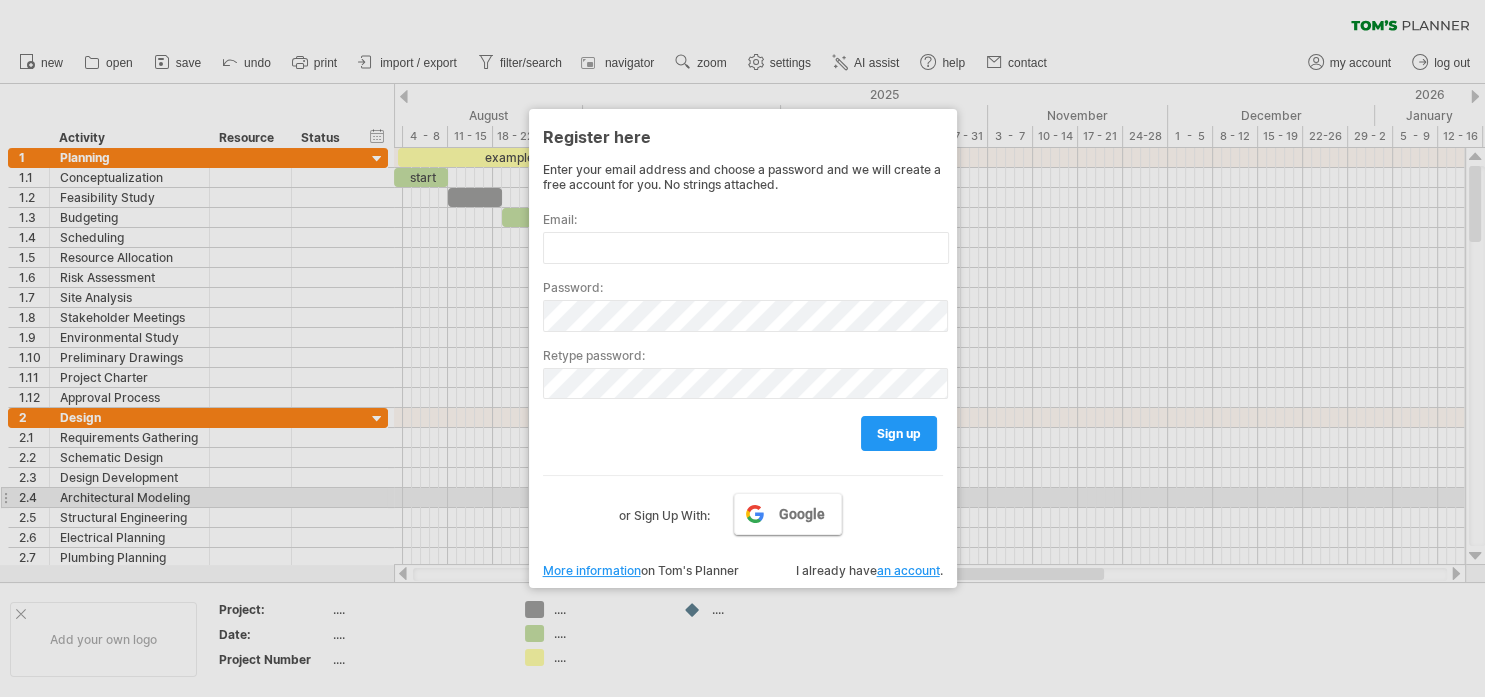click on "Google" at bounding box center (788, 514) 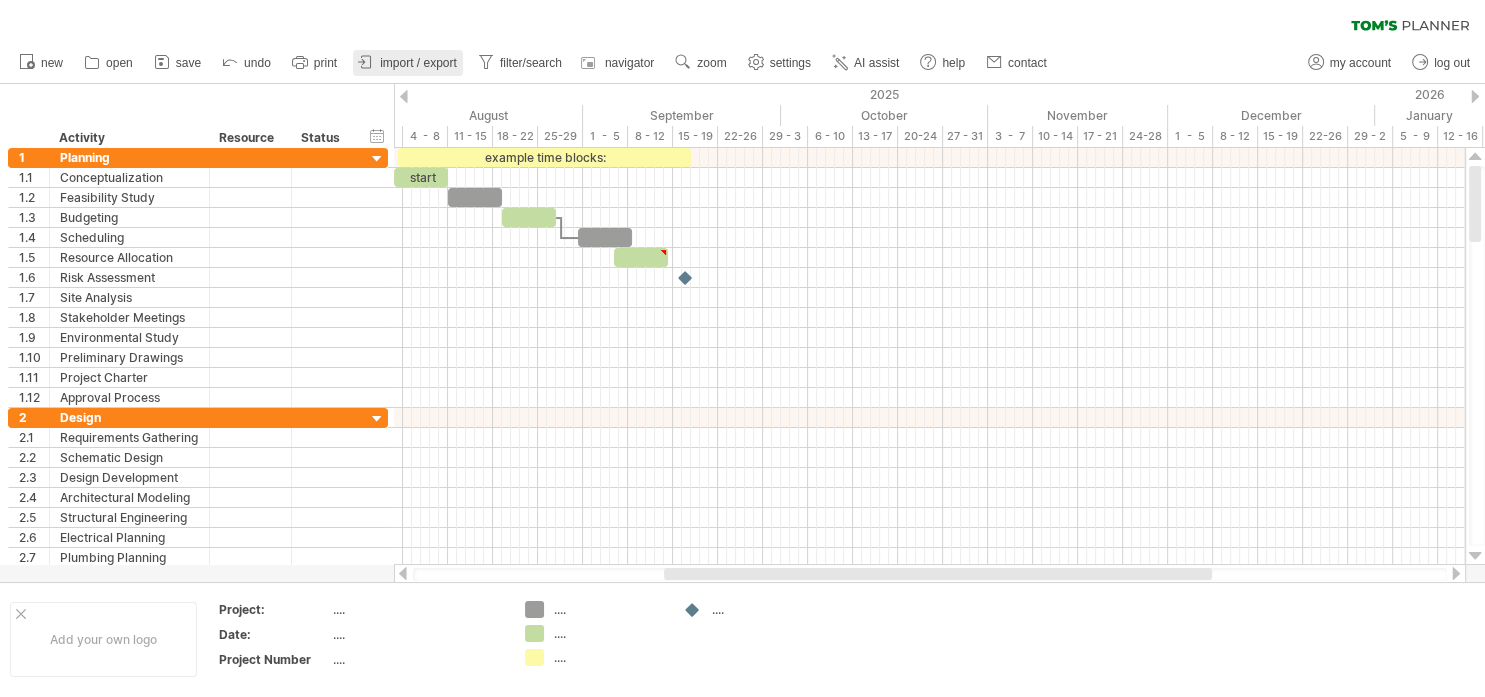 click on "import / export" at bounding box center (418, 63) 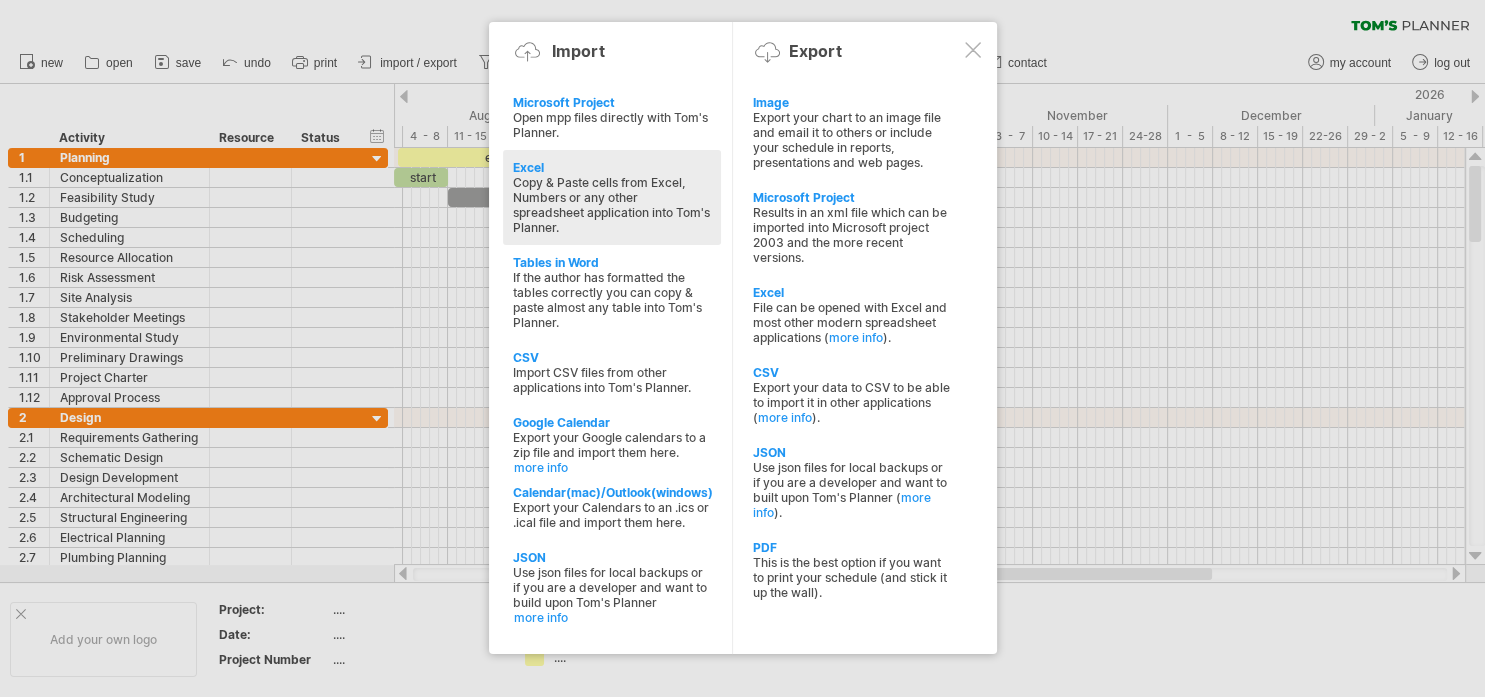click on "Copy & Paste cells from Excel, Numbers or any other spreadsheet application into Tom's Planner." at bounding box center (612, 205) 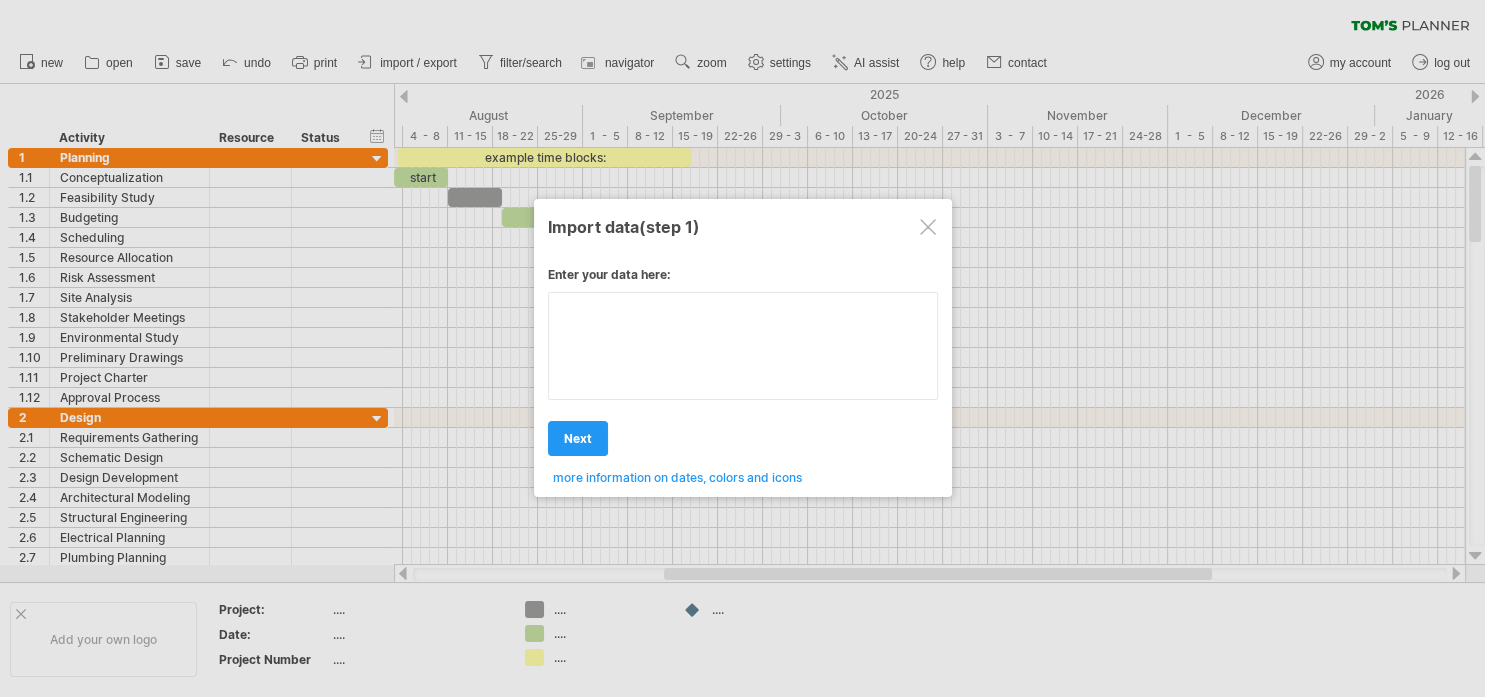 click at bounding box center (743, 346) 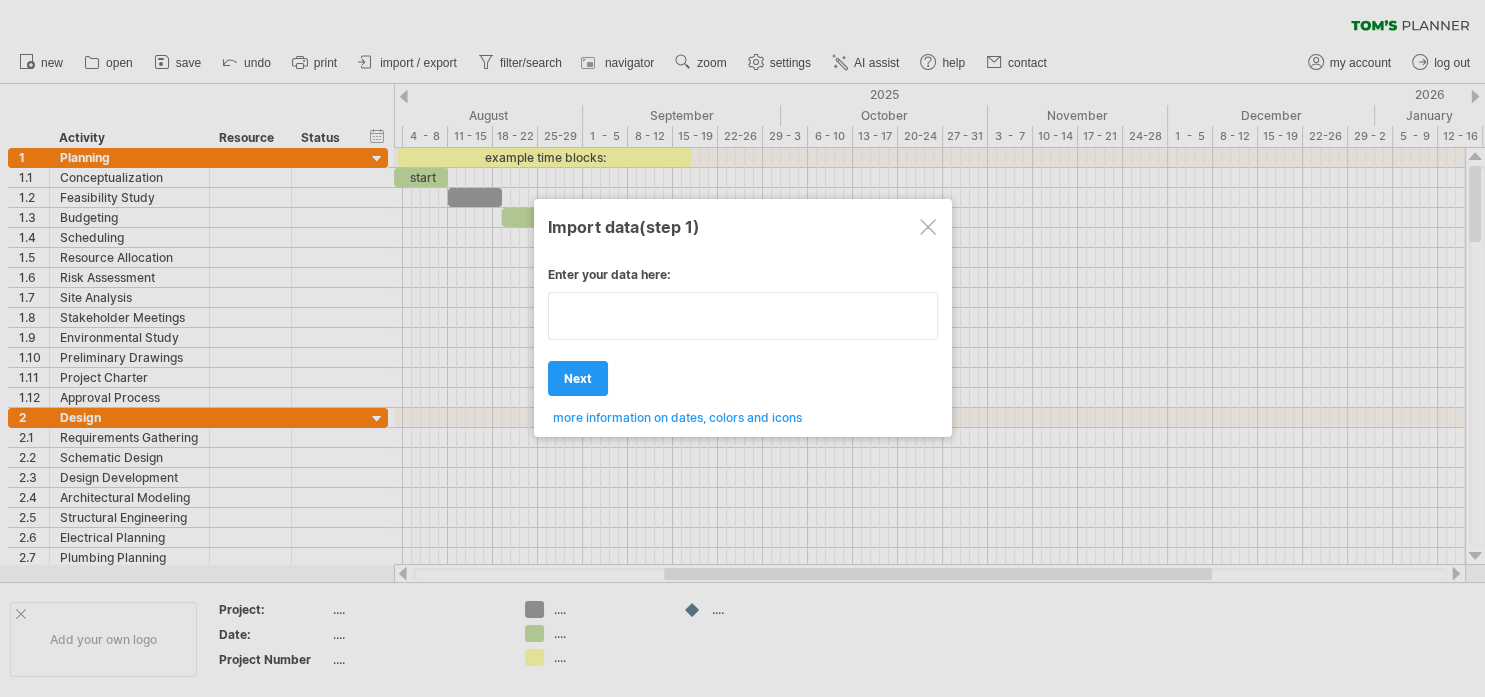 click at bounding box center (743, 316) 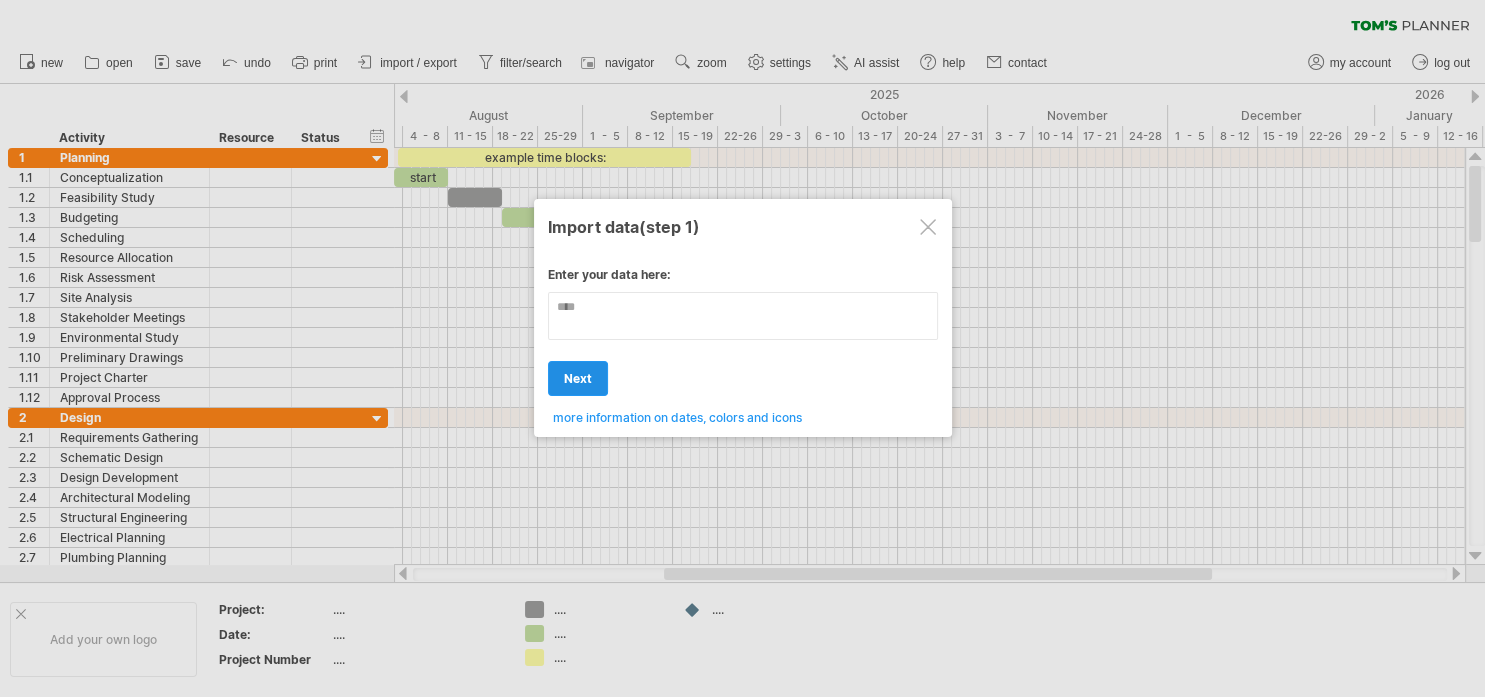 type on "****" 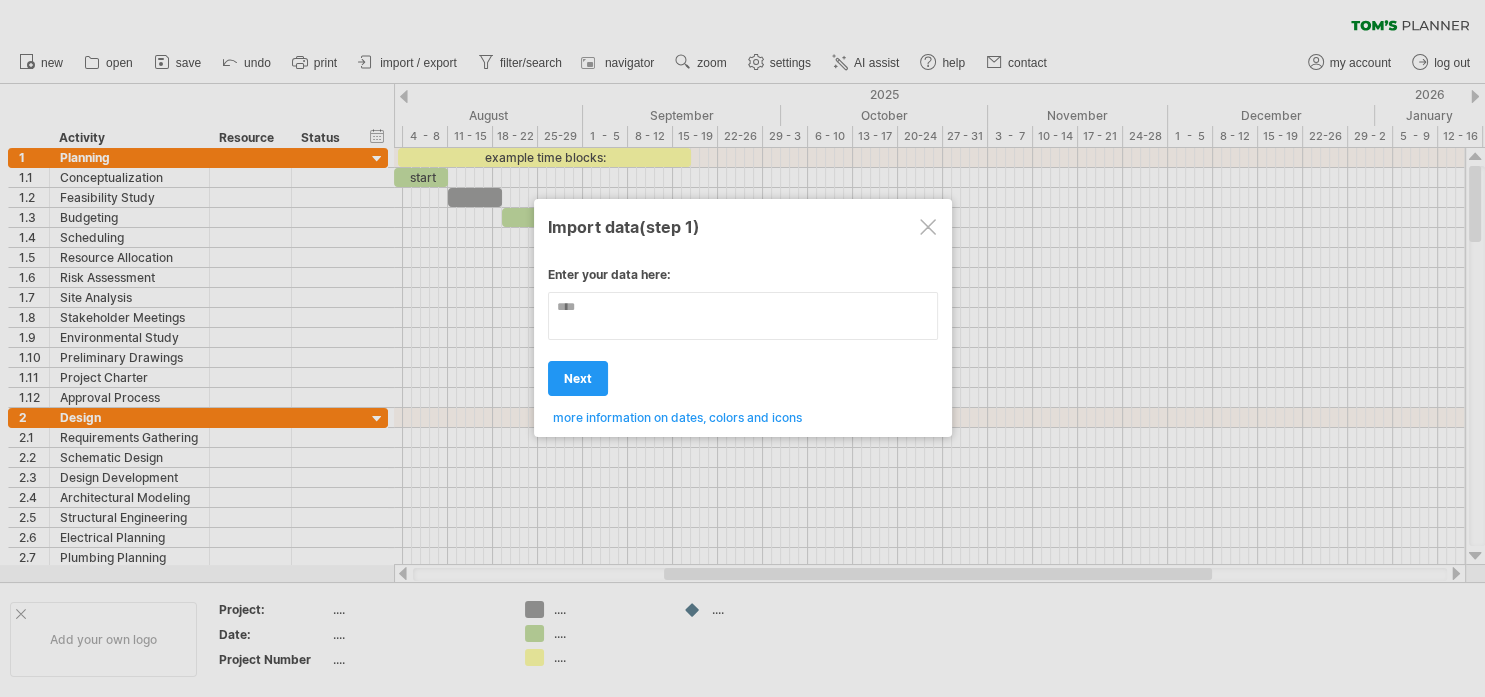drag, startPoint x: 566, startPoint y: 372, endPoint x: 641, endPoint y: 316, distance: 93.60021 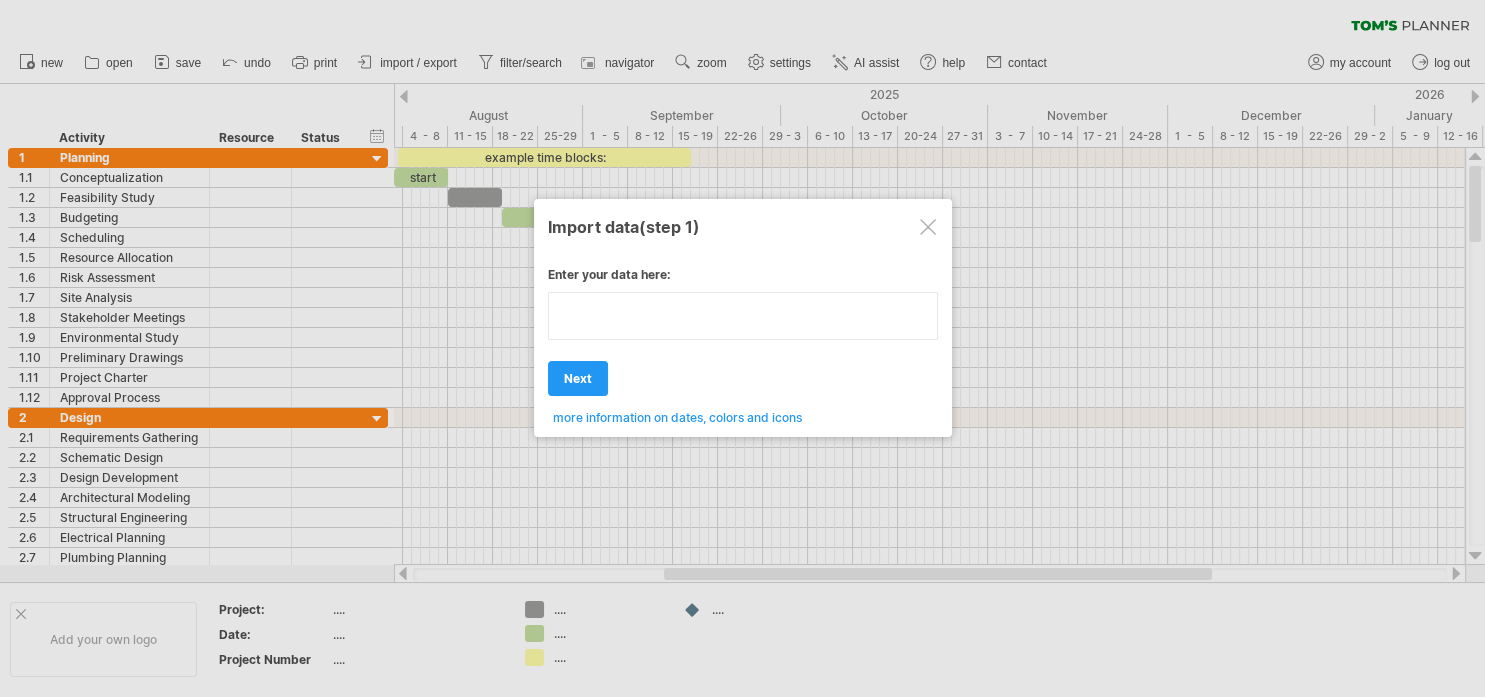 type on "**********" 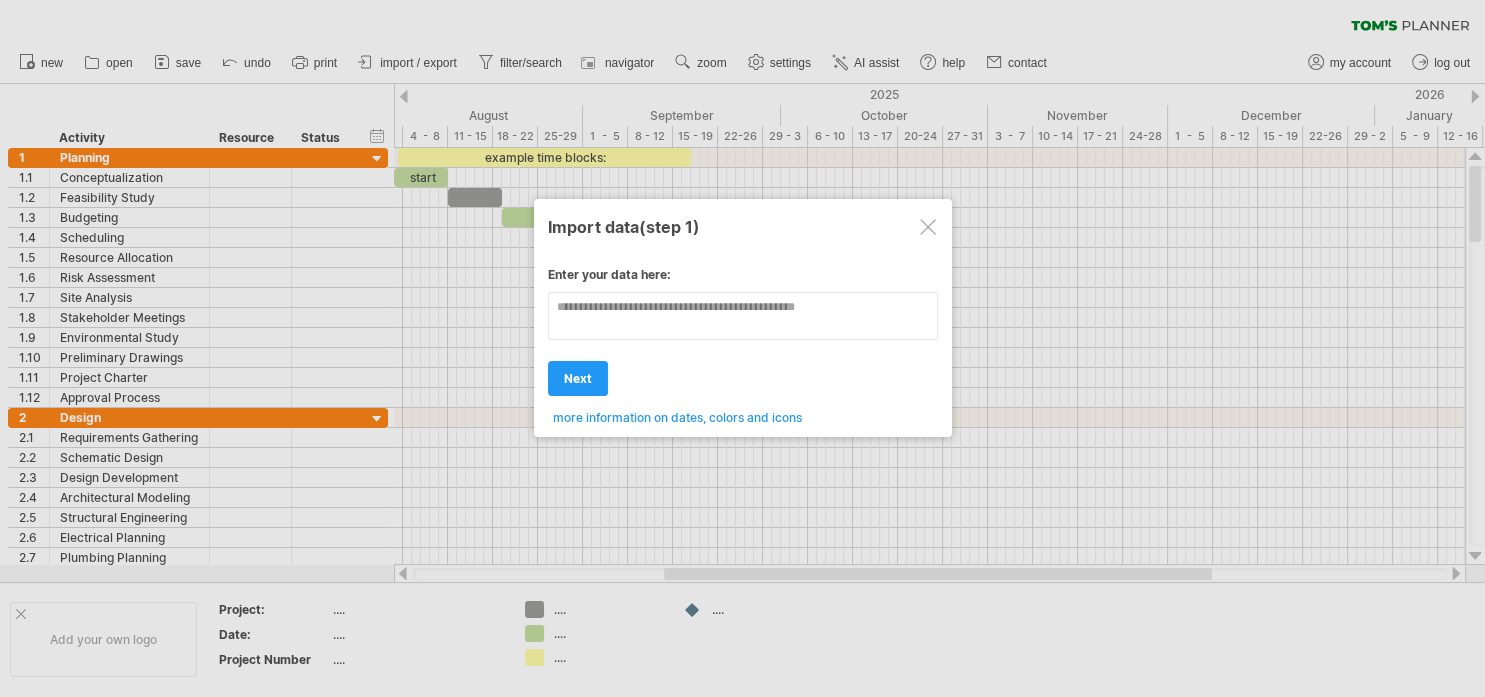 click at bounding box center (928, 227) 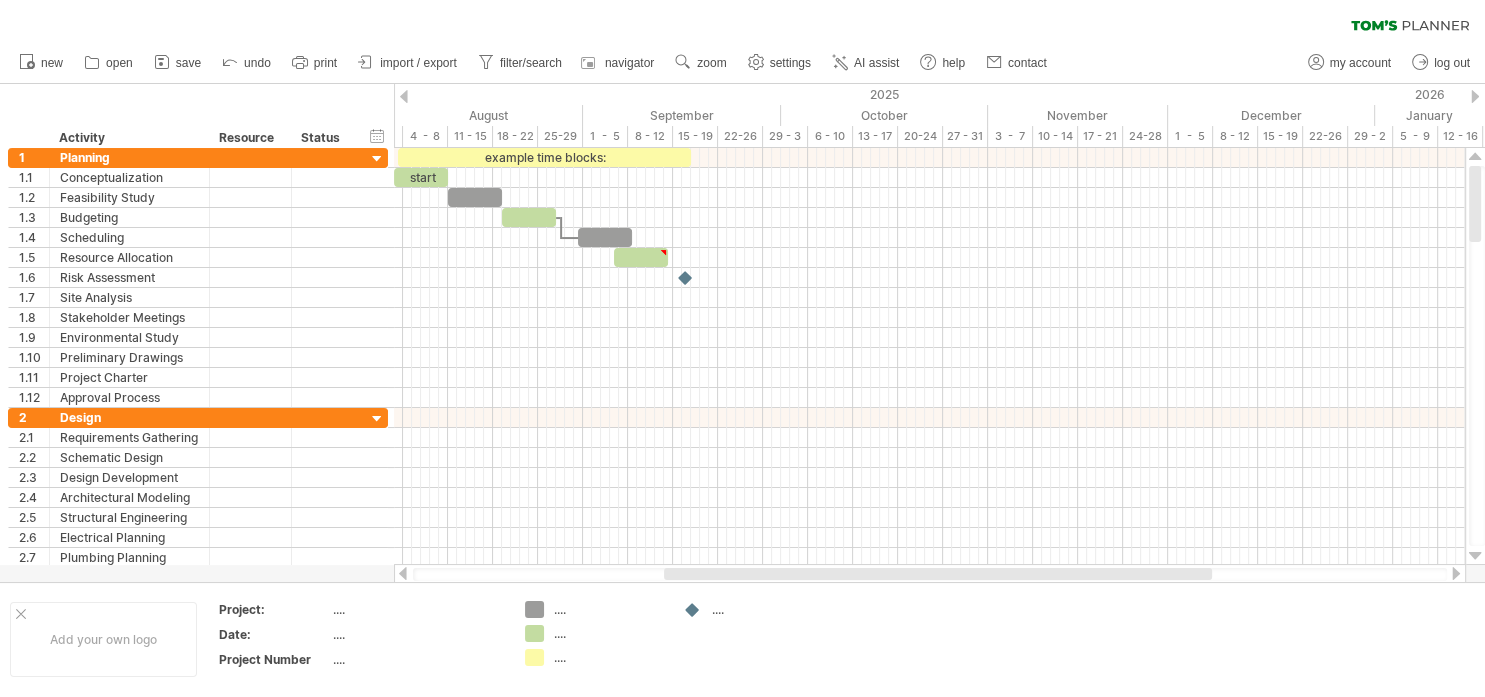 drag, startPoint x: 718, startPoint y: 567, endPoint x: 554, endPoint y: 567, distance: 164 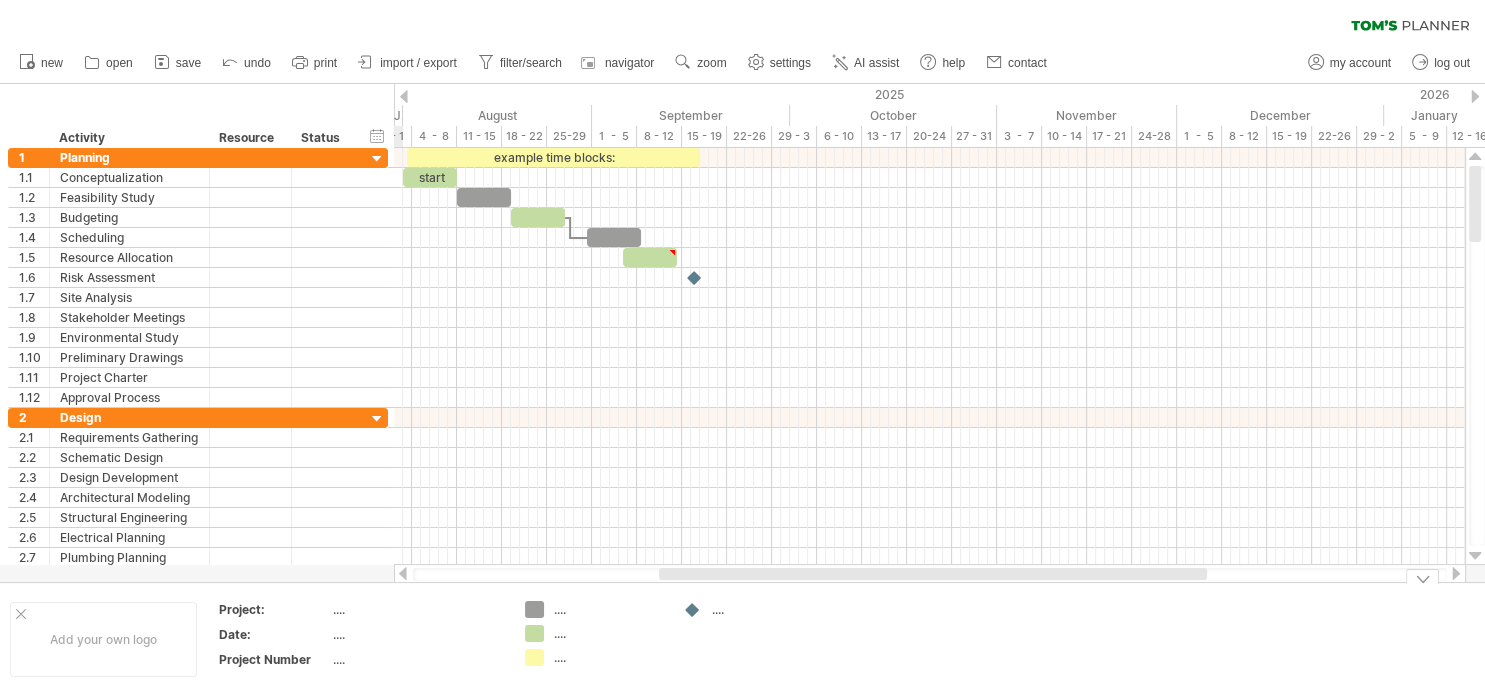 drag, startPoint x: 696, startPoint y: 572, endPoint x: 691, endPoint y: 583, distance: 12.083046 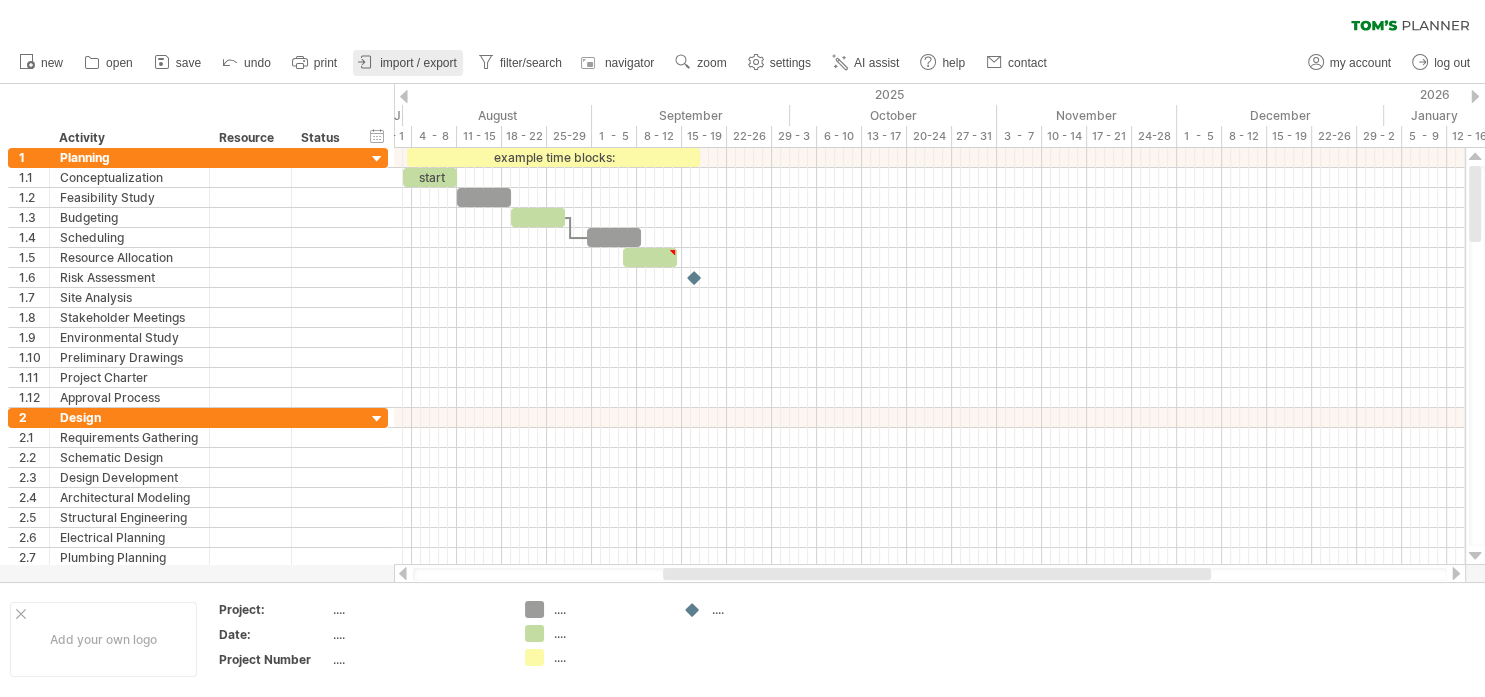 click on "import / export" at bounding box center [418, 63] 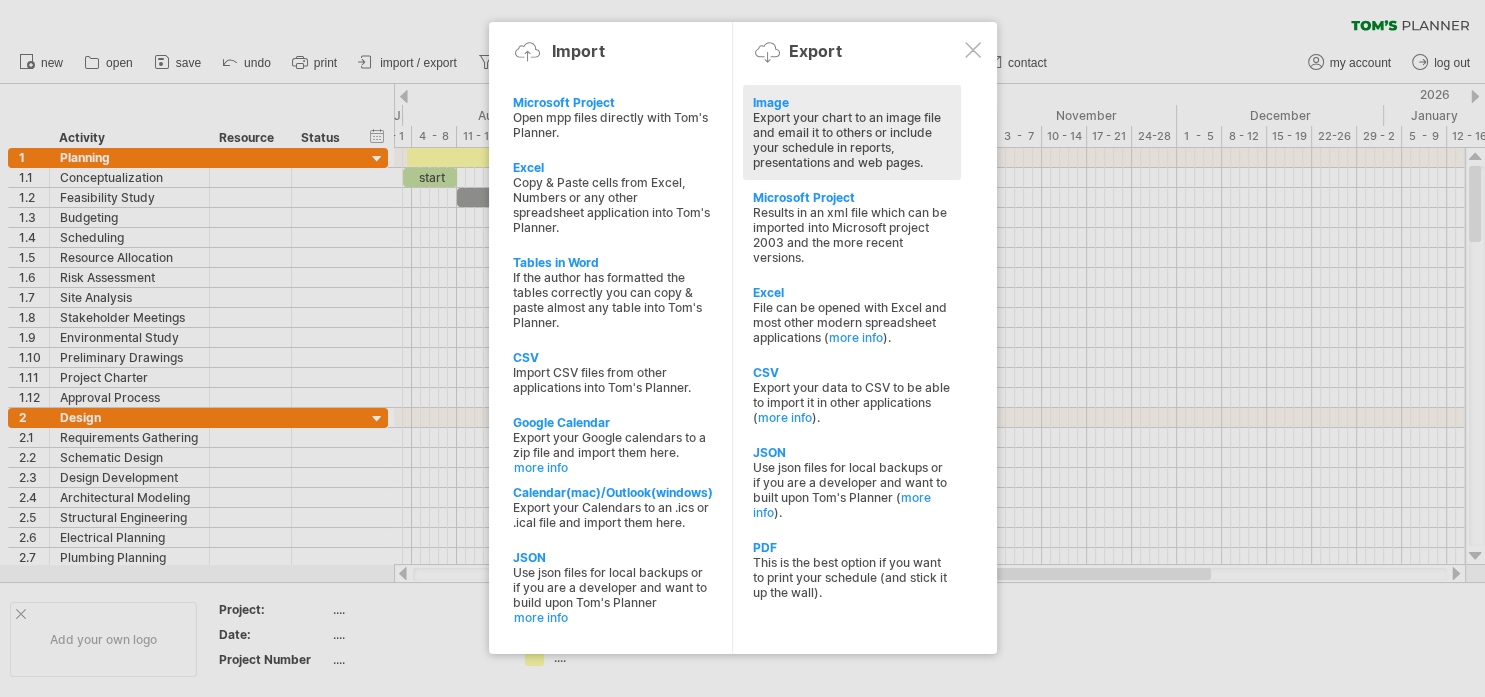 click on "Export your chart to an image file and email it to others or include your schedule in reports, presentations and web pages." at bounding box center (852, 140) 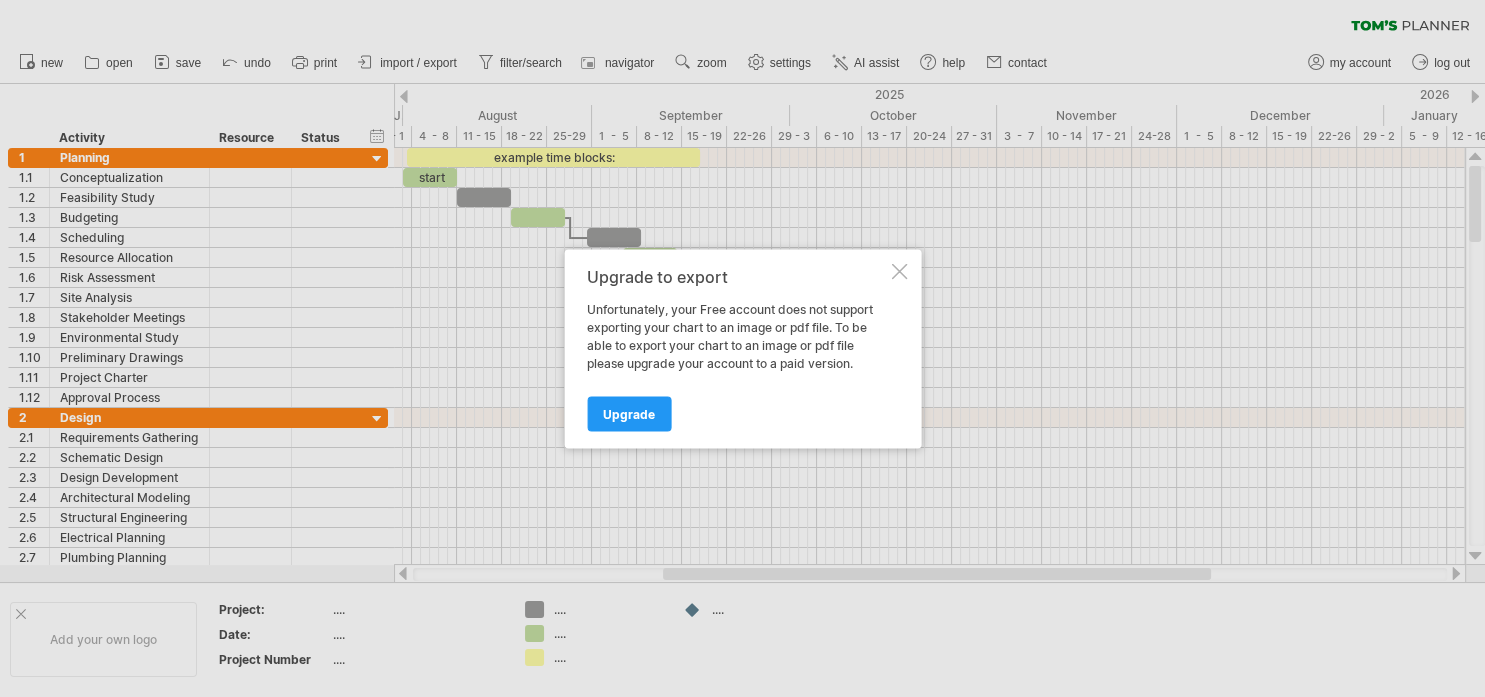 click at bounding box center (899, 271) 